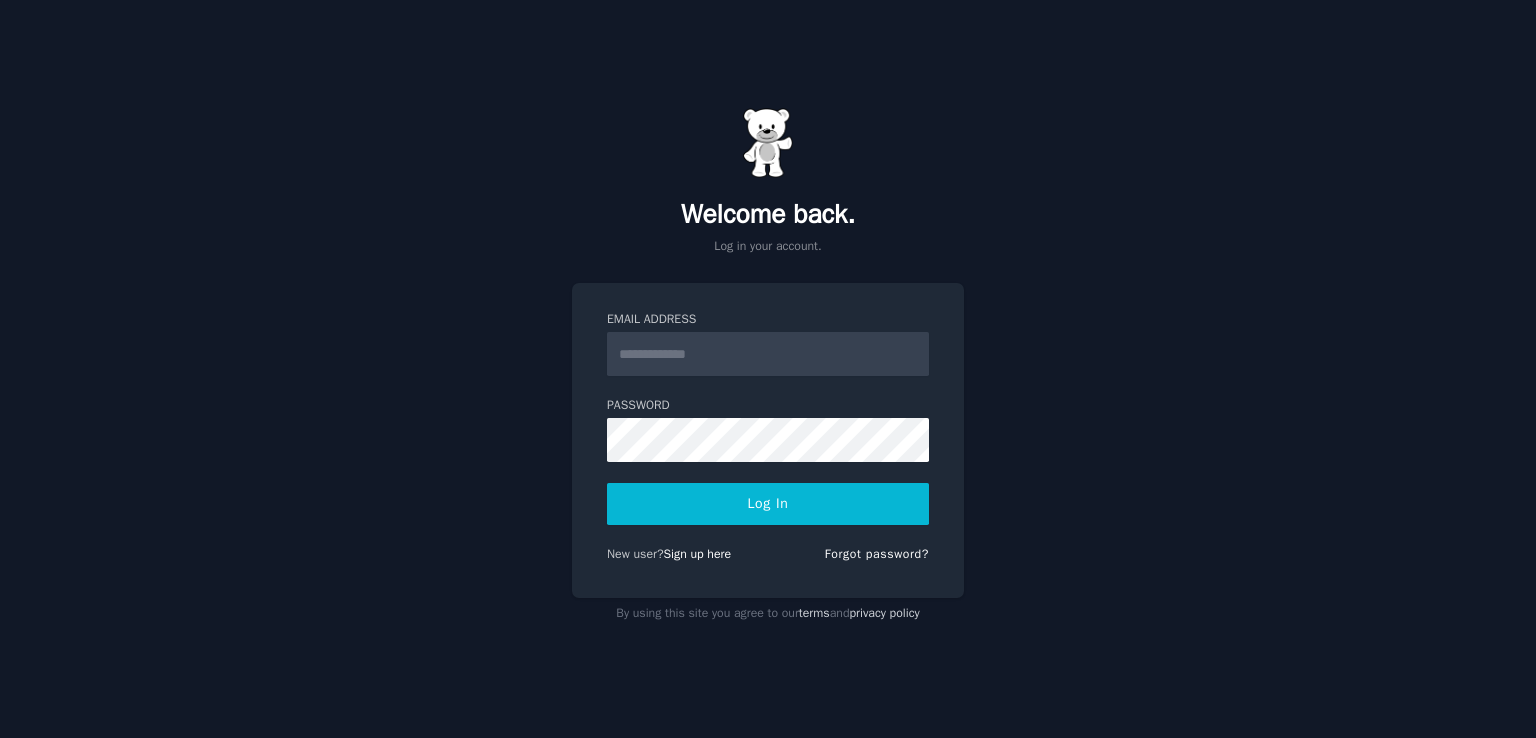 scroll, scrollTop: 0, scrollLeft: 0, axis: both 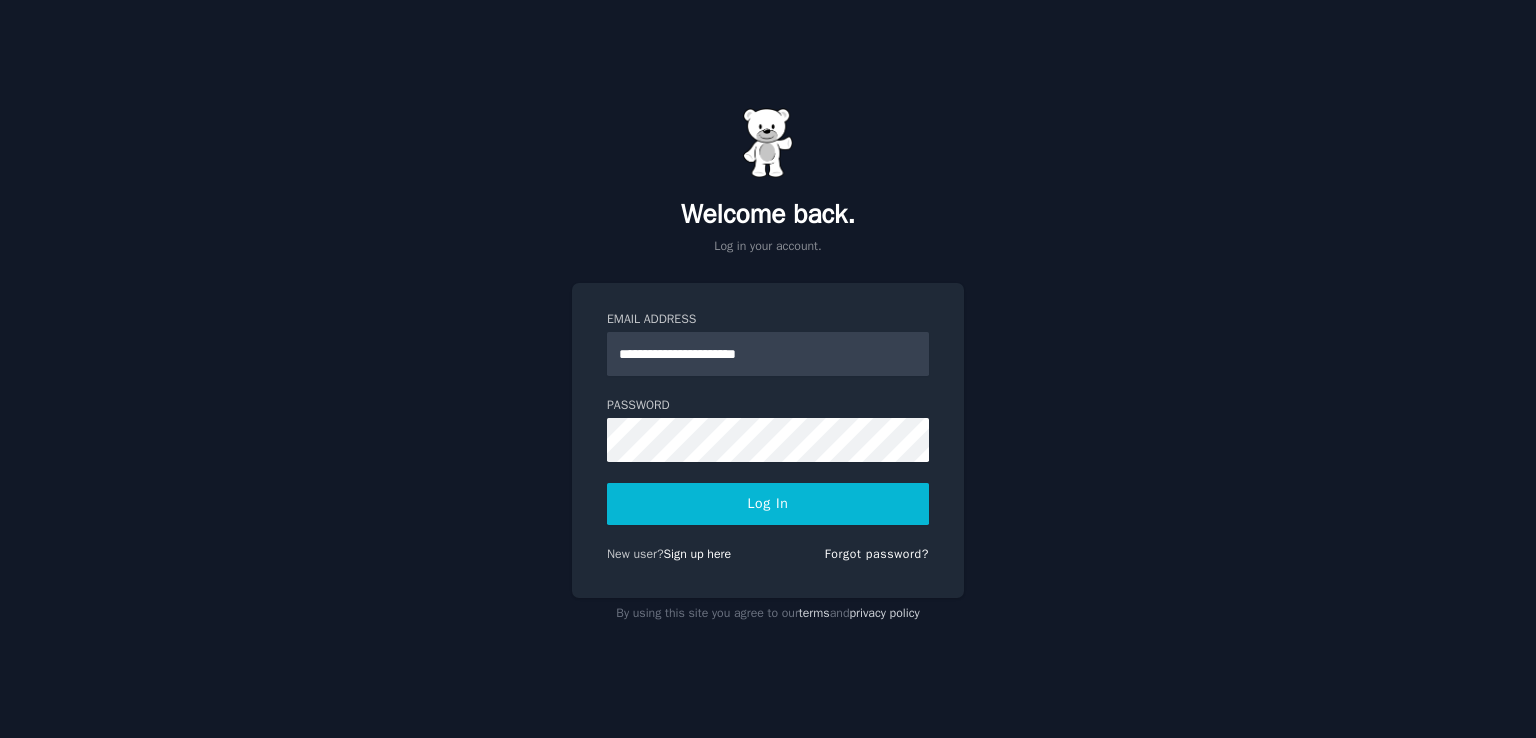 type on "**********" 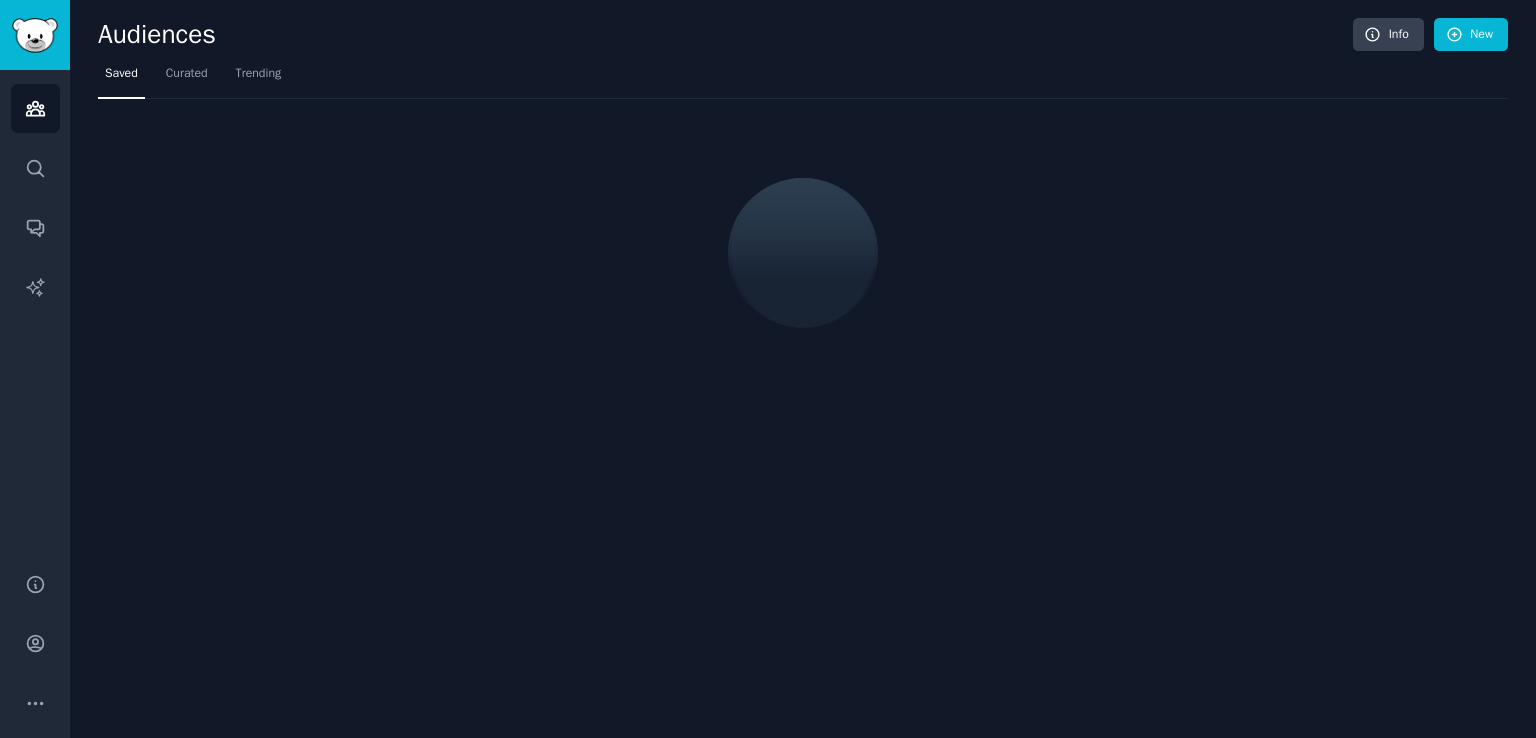 scroll, scrollTop: 0, scrollLeft: 0, axis: both 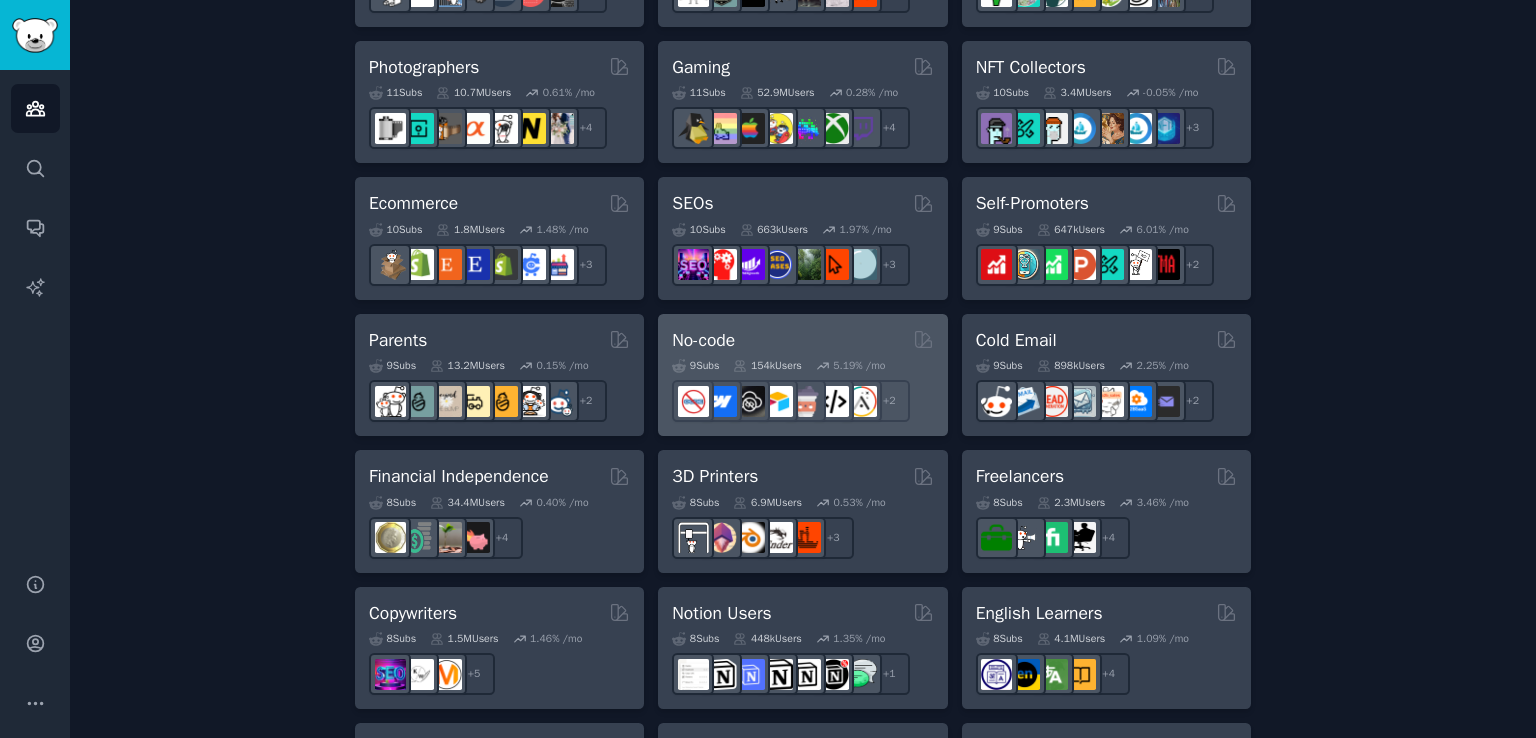 click on "No-code" at bounding box center [802, 340] 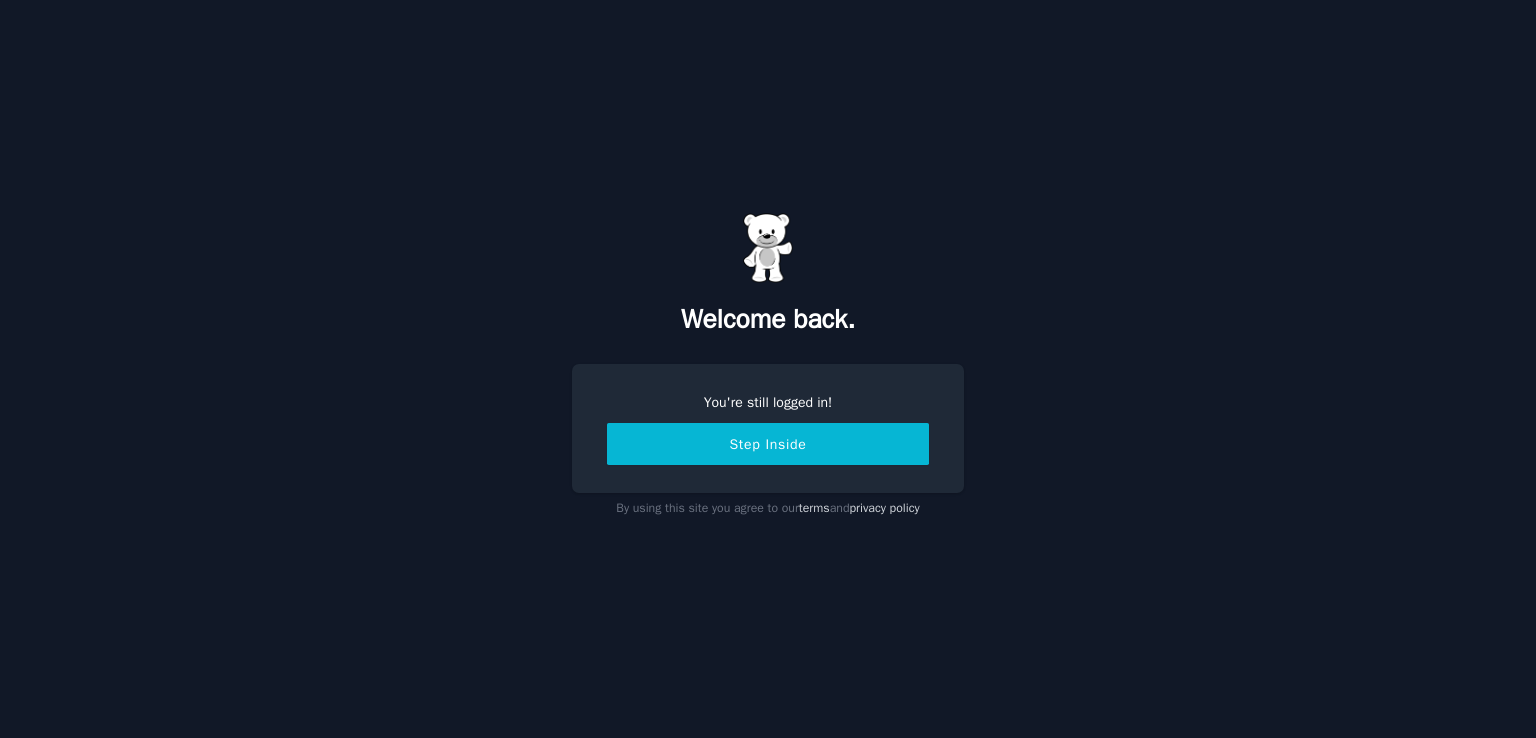 scroll, scrollTop: 0, scrollLeft: 0, axis: both 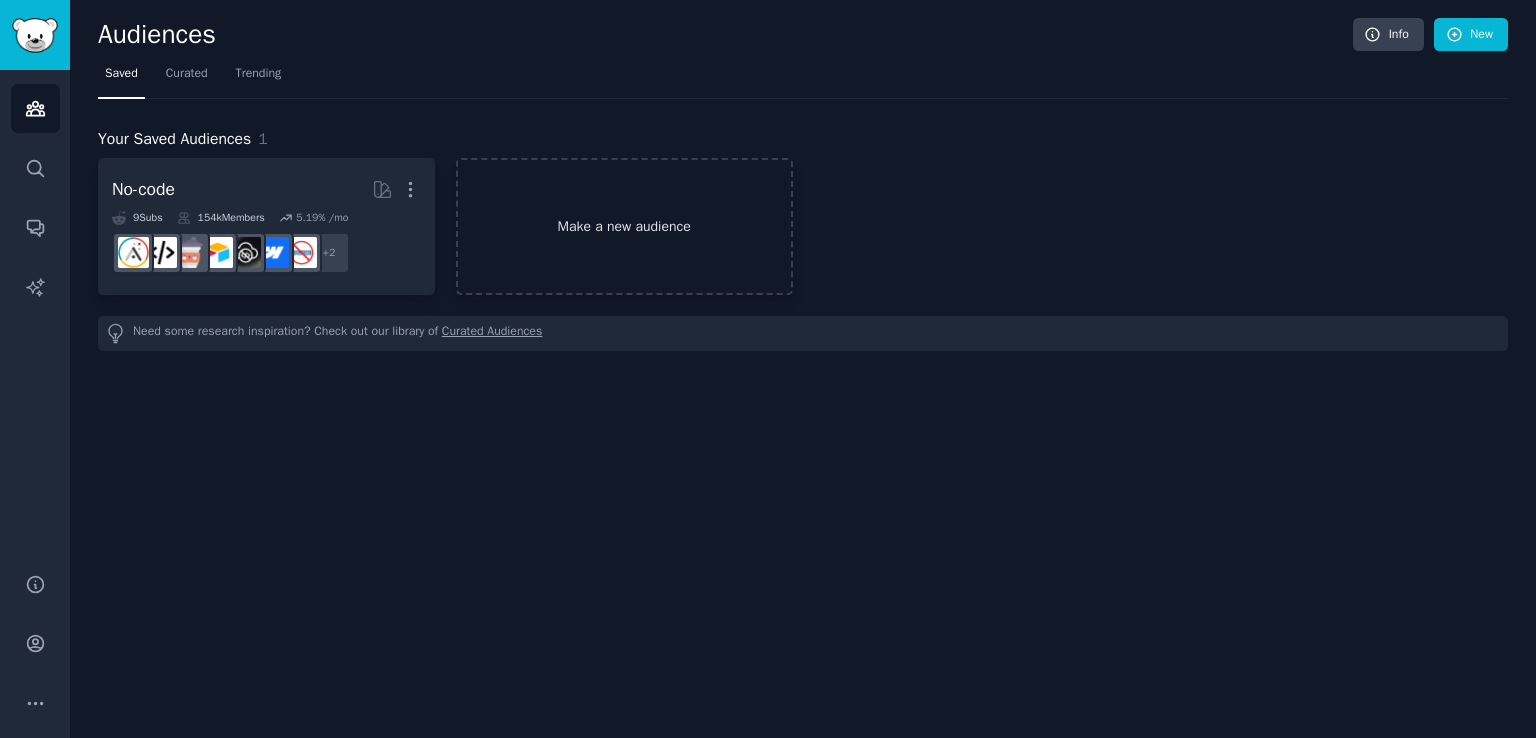 click on "Make a new audience" at bounding box center [624, 226] 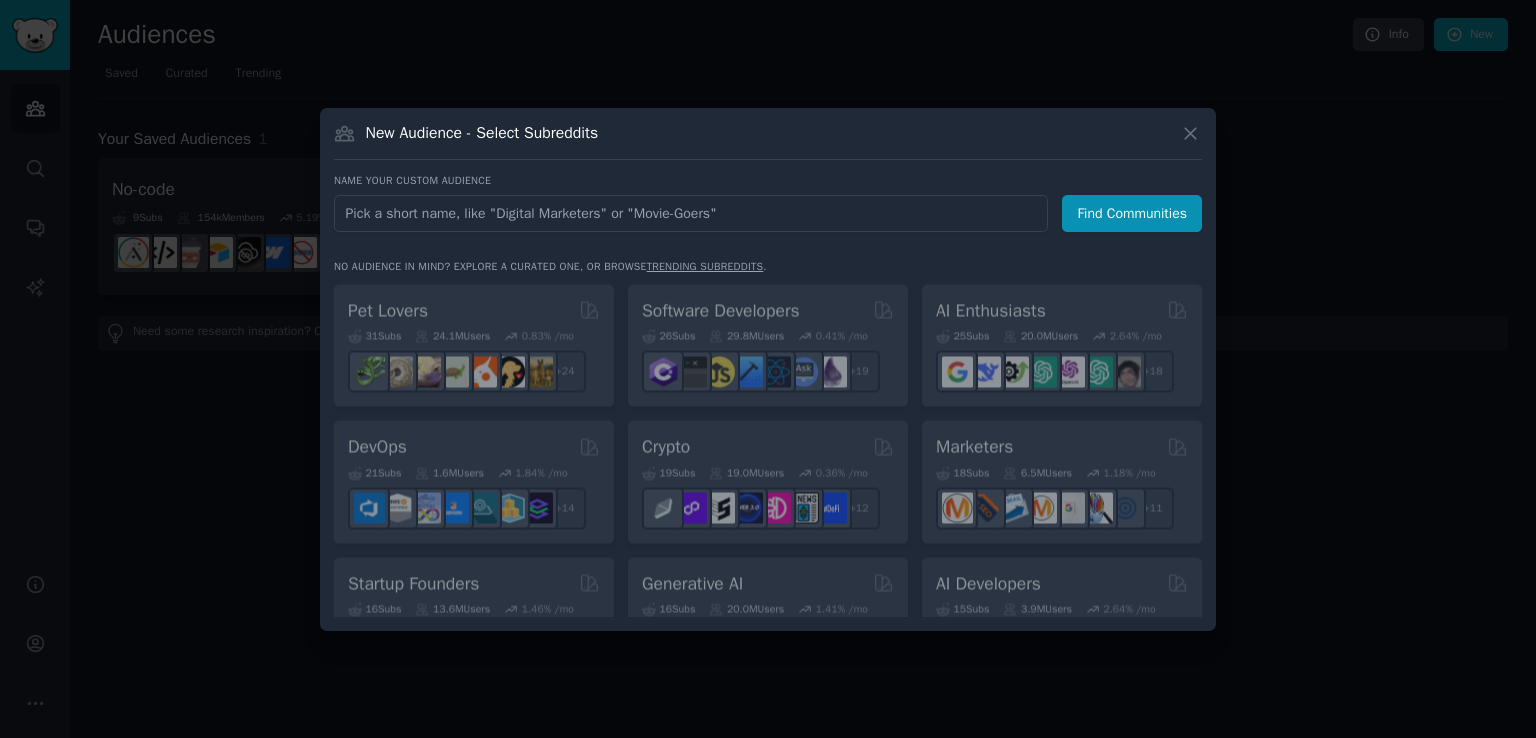 click at bounding box center (691, 213) 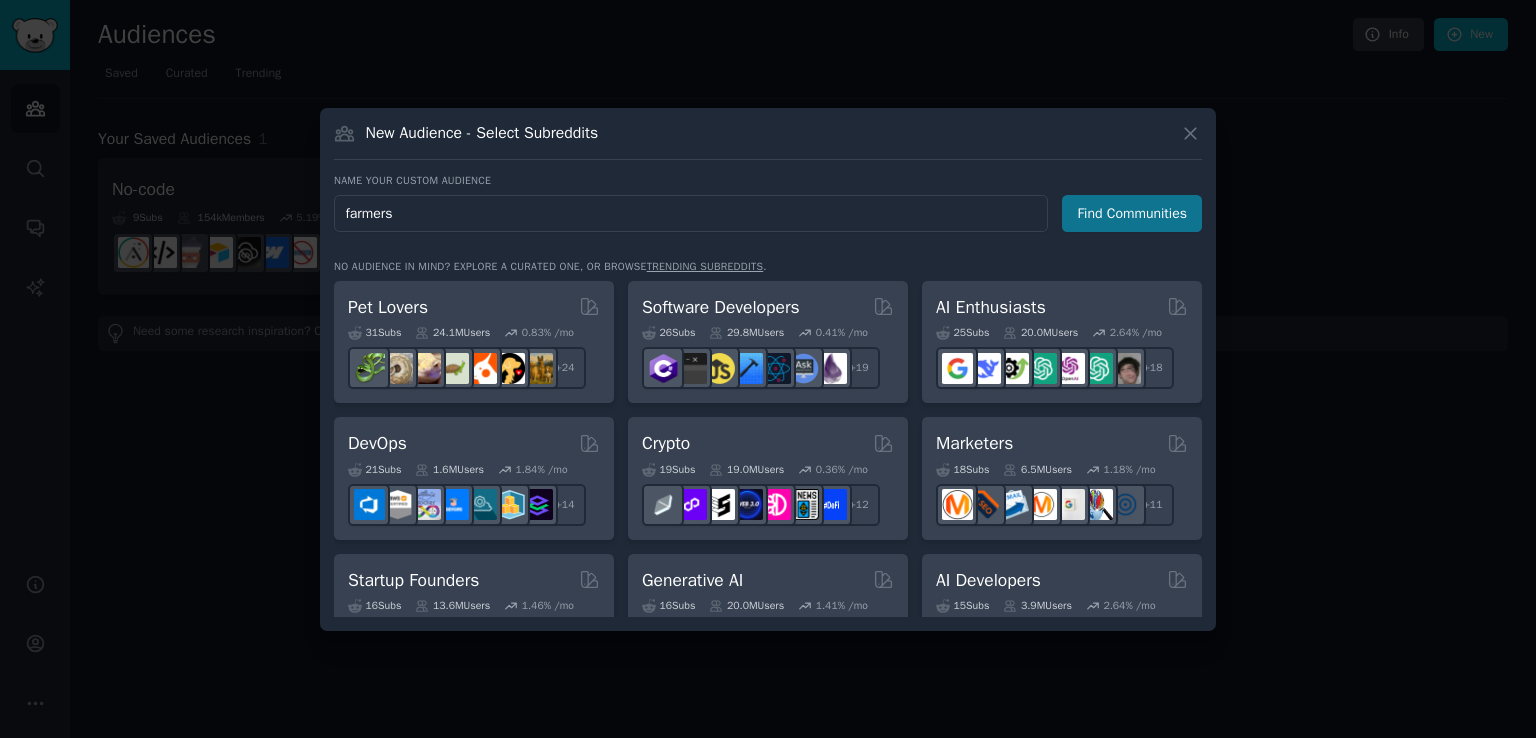 type on "farmers" 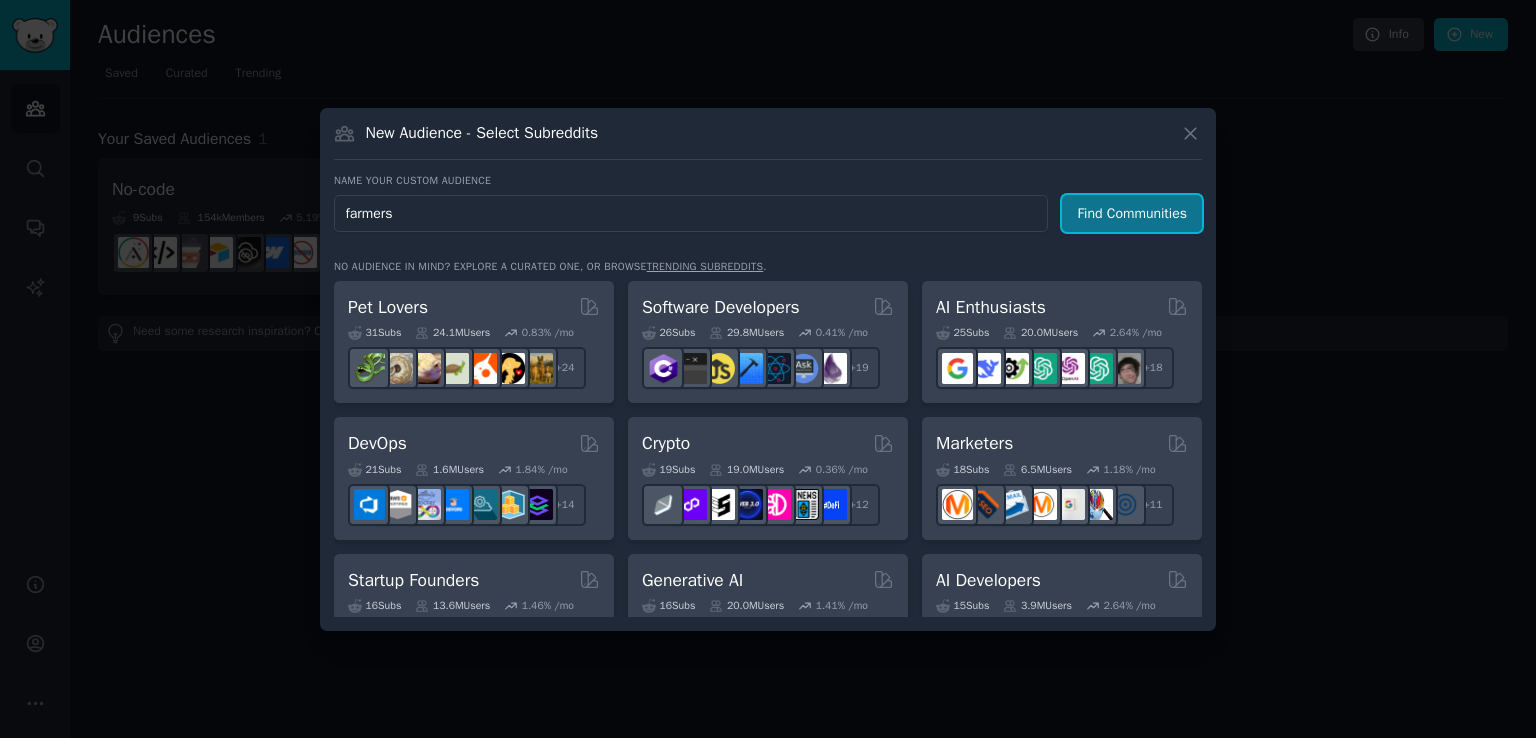 click on "Find Communities" at bounding box center [1132, 213] 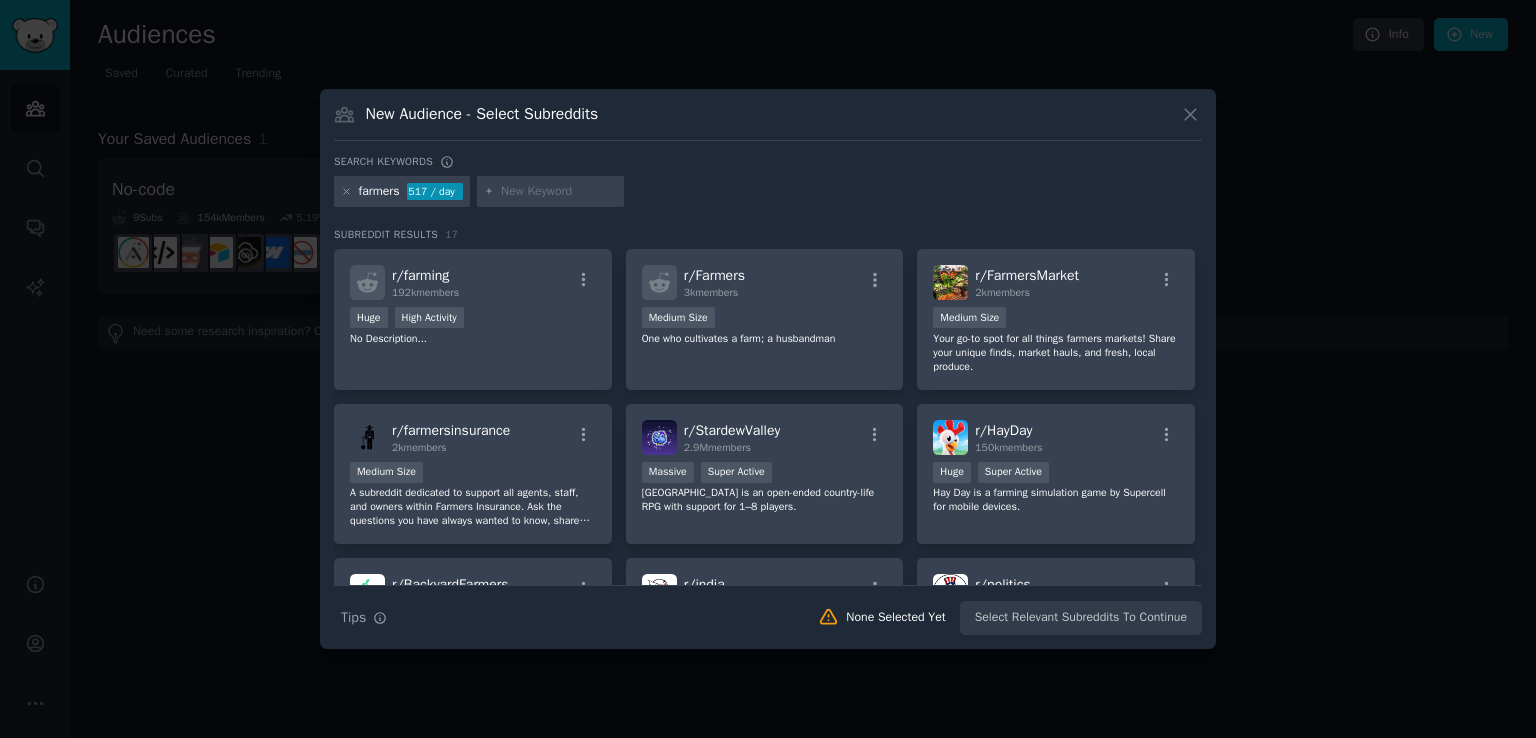 click at bounding box center [559, 192] 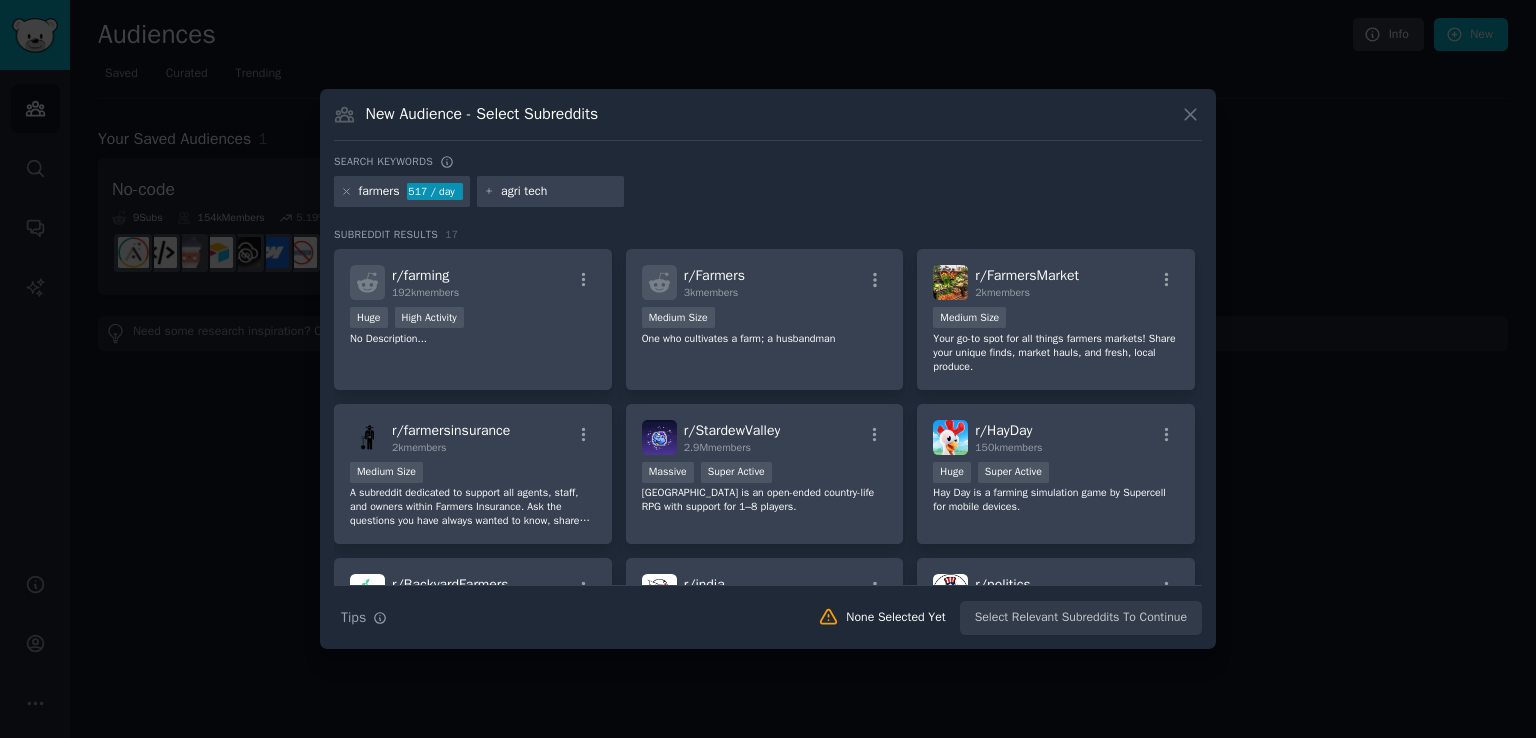 type on "agri tech" 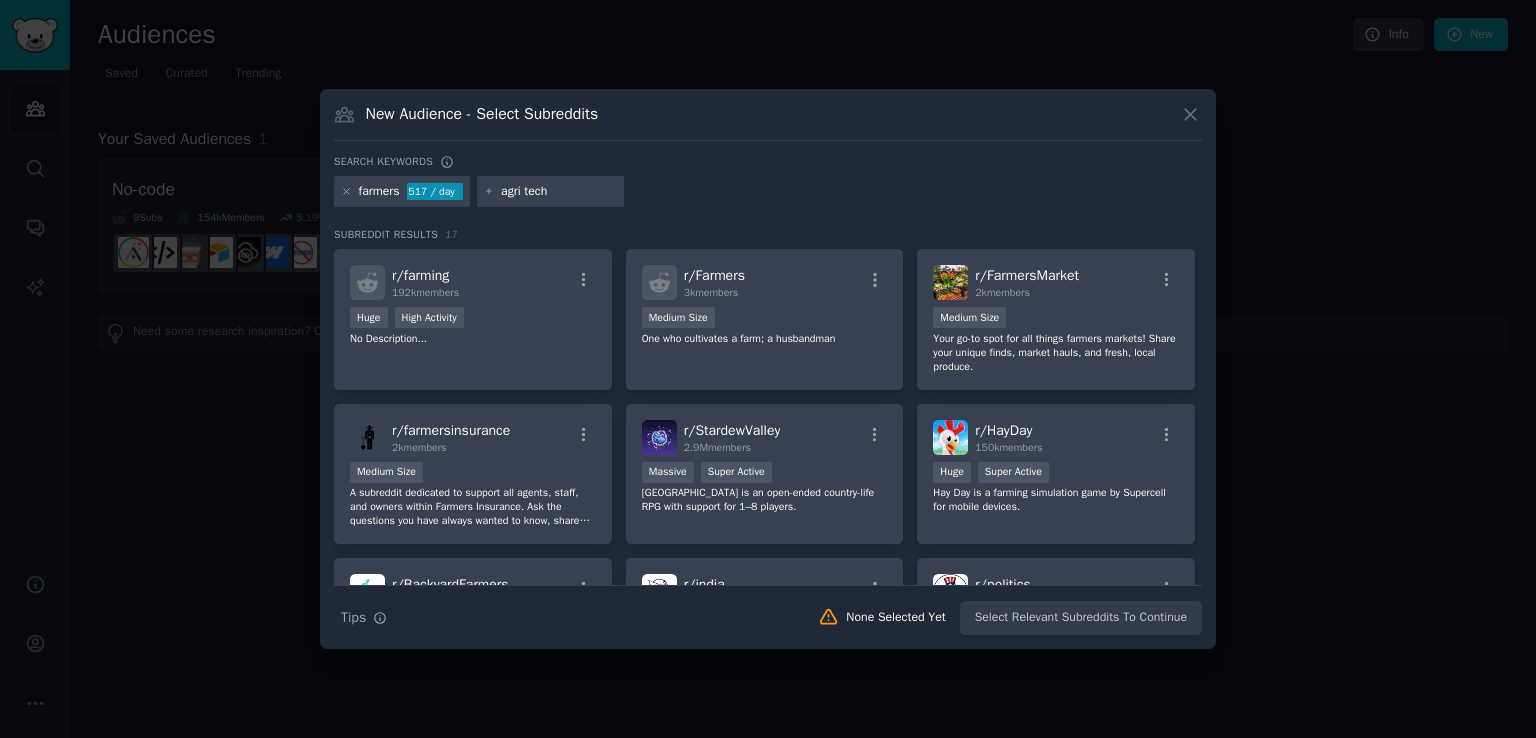 click on "farmers" at bounding box center (379, 192) 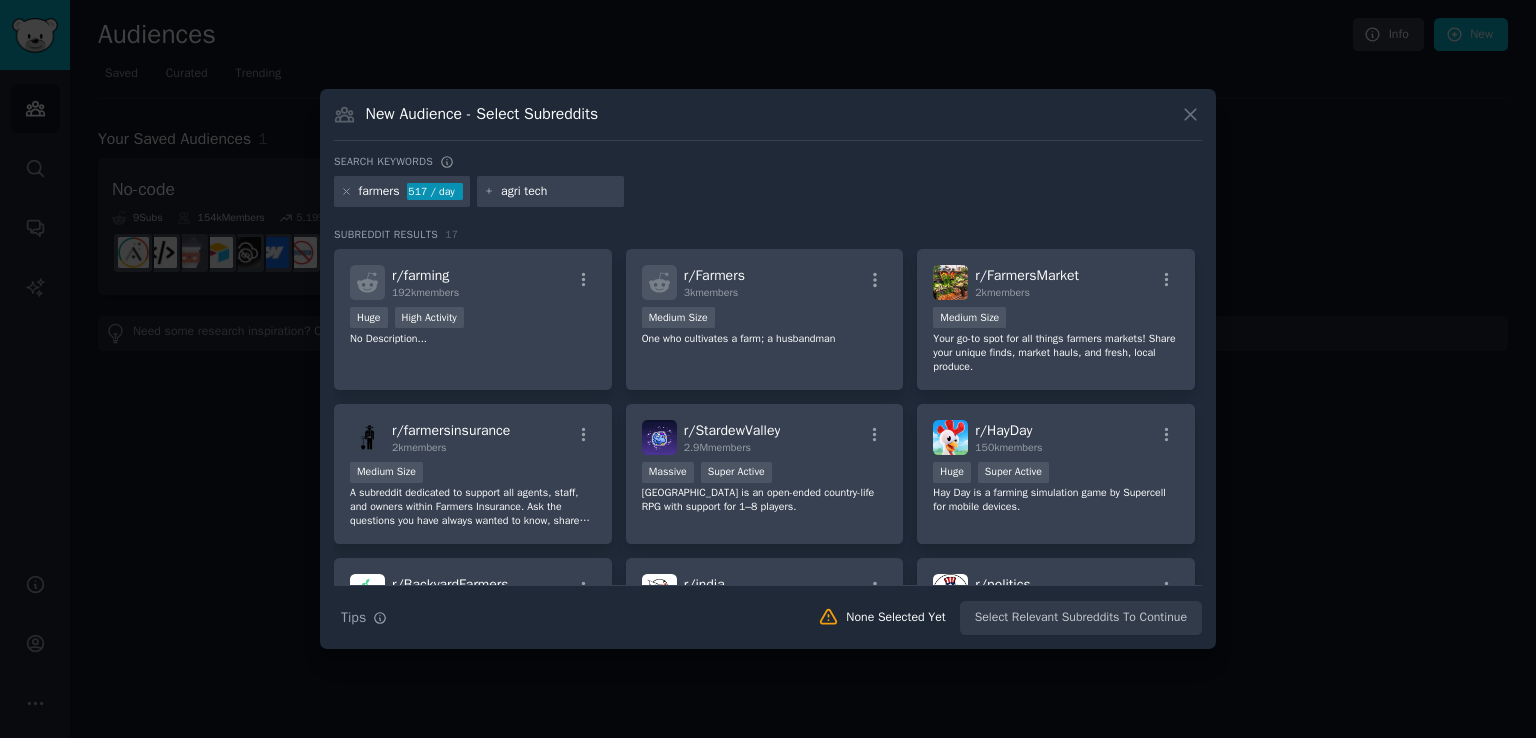 click on "farmers" at bounding box center [379, 192] 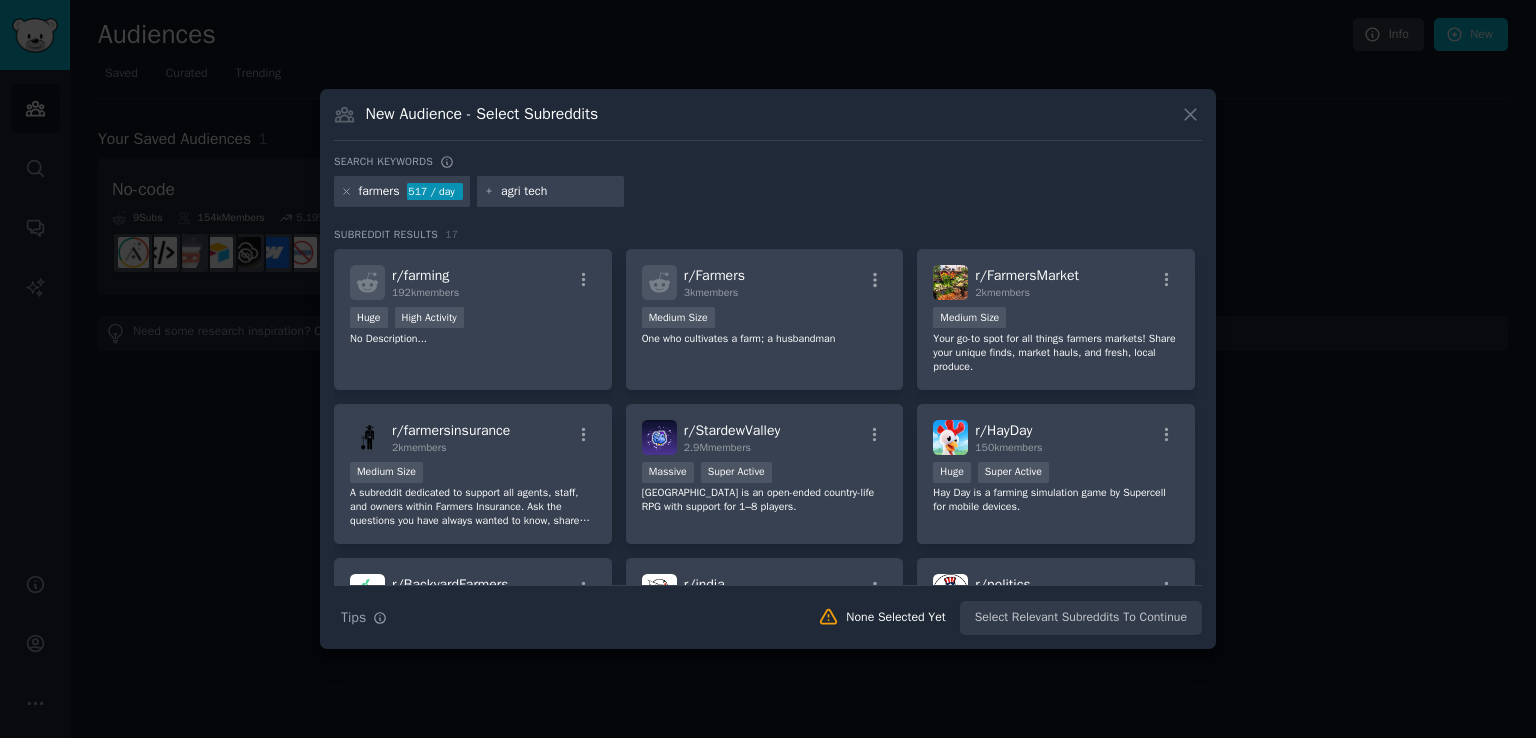 click 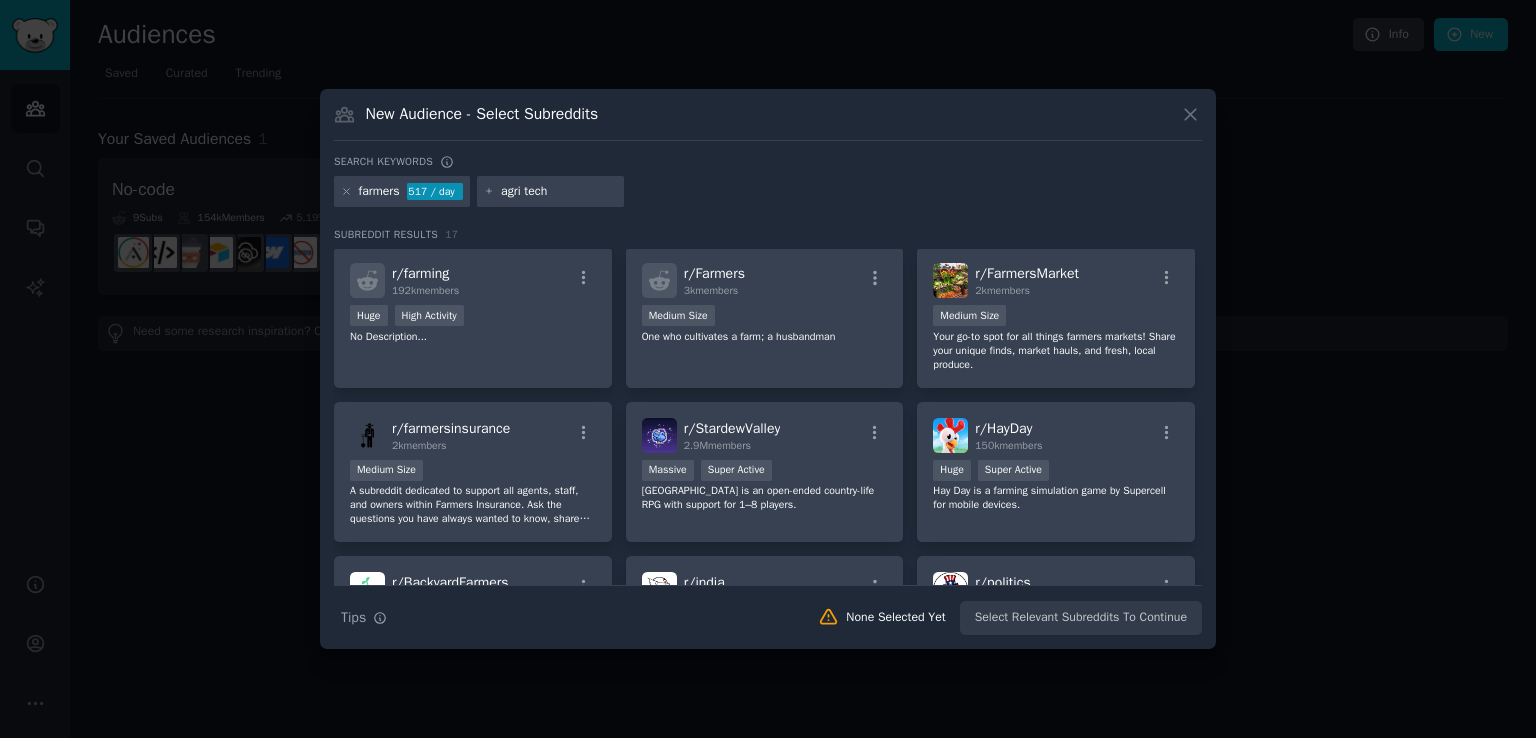 scroll, scrollTop: 0, scrollLeft: 0, axis: both 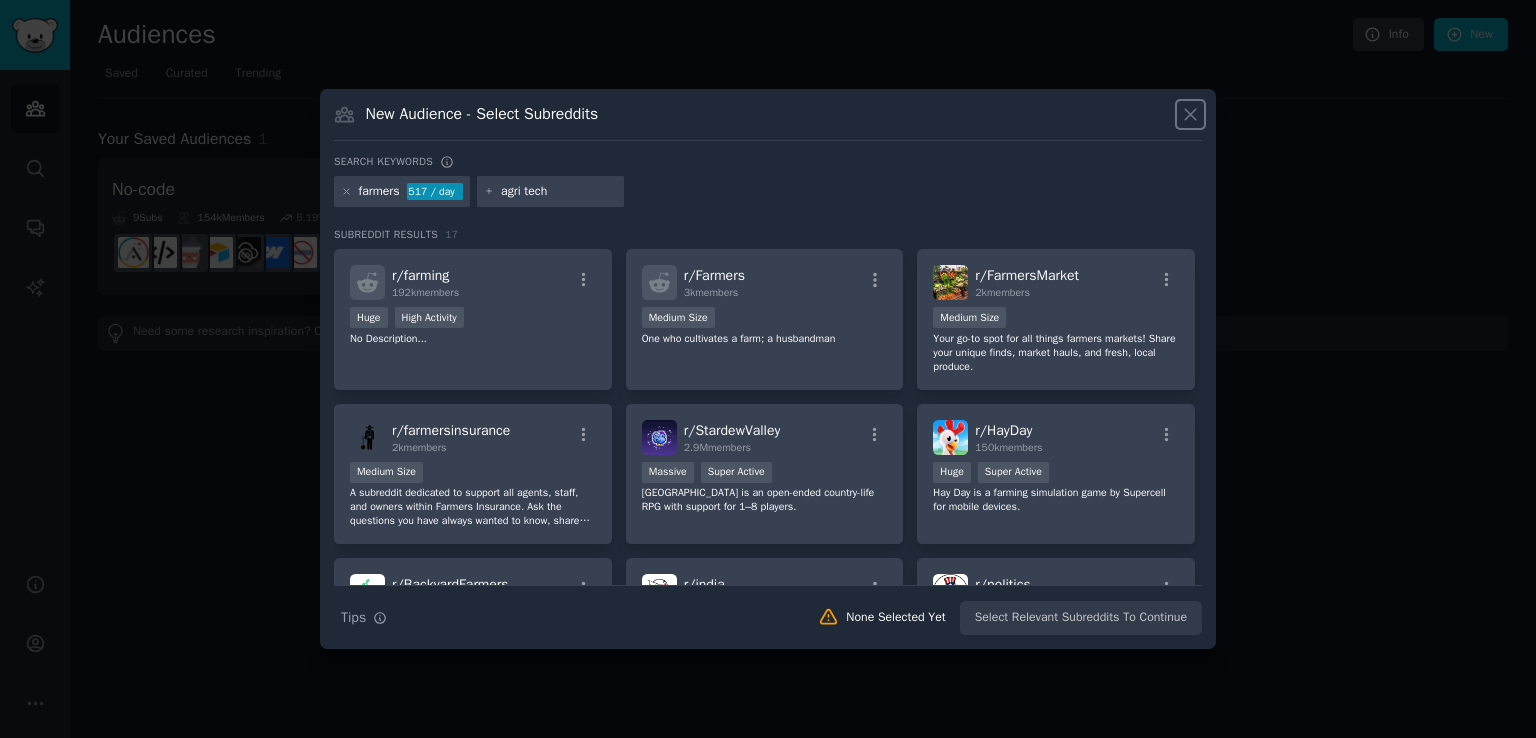 click 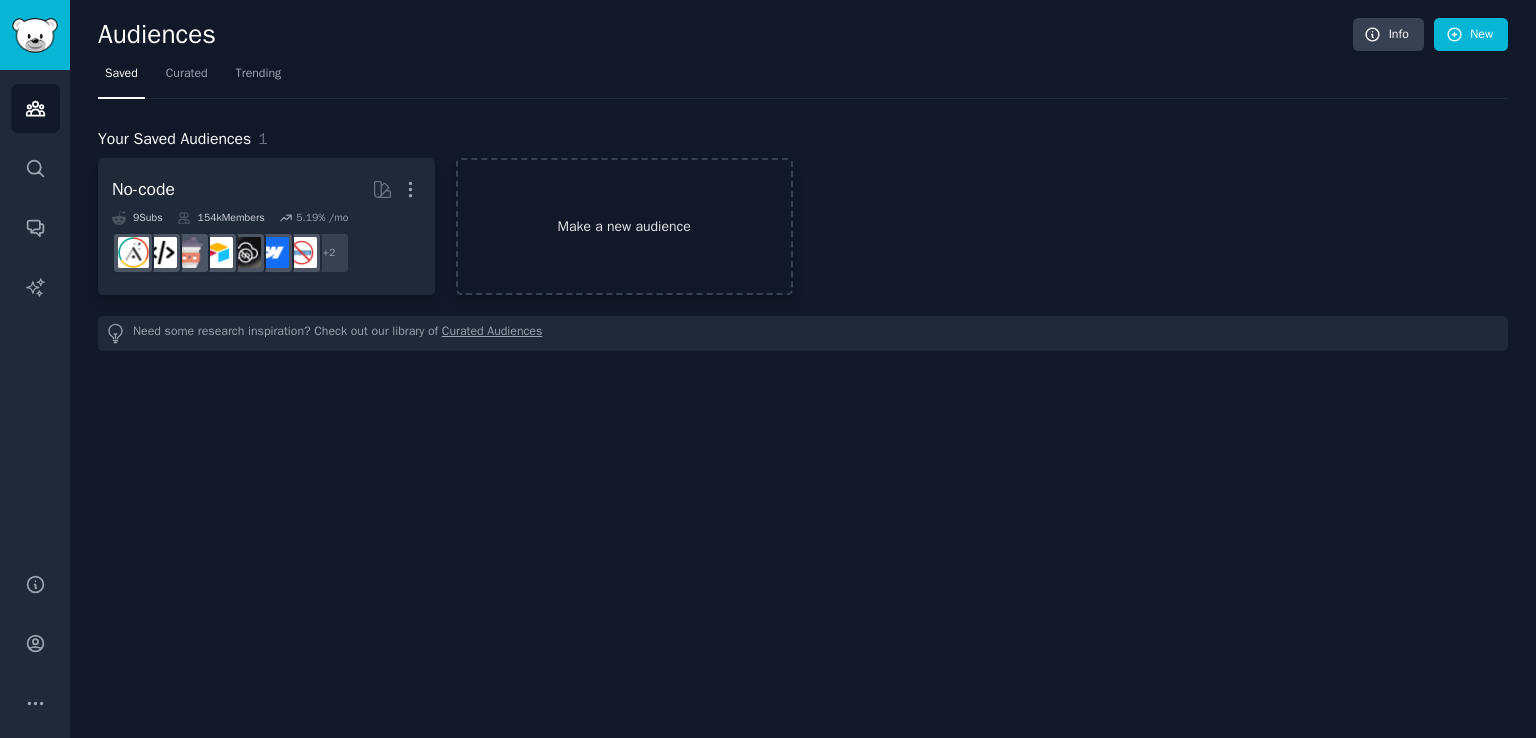 click on "Make a new audience" at bounding box center (624, 226) 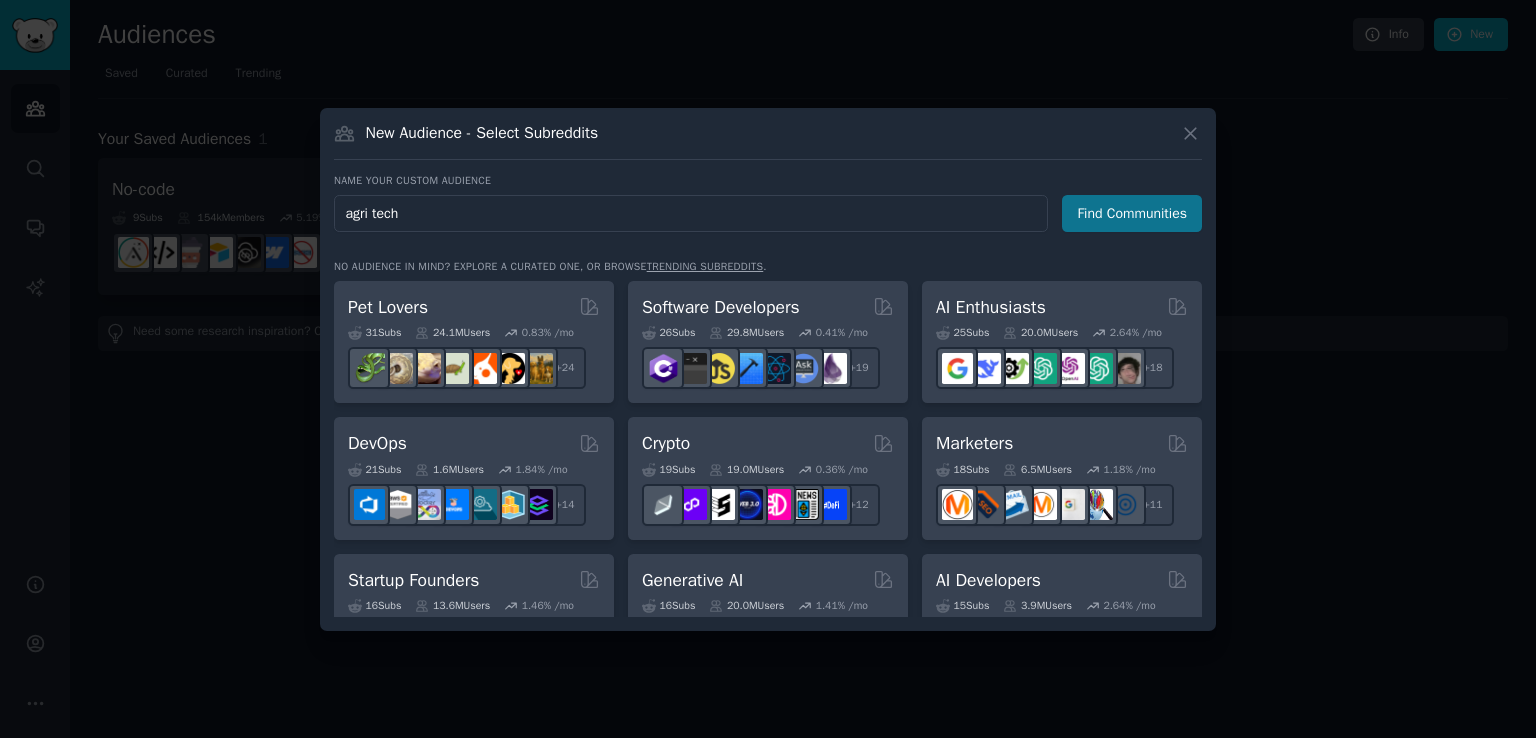 type on "agri tech" 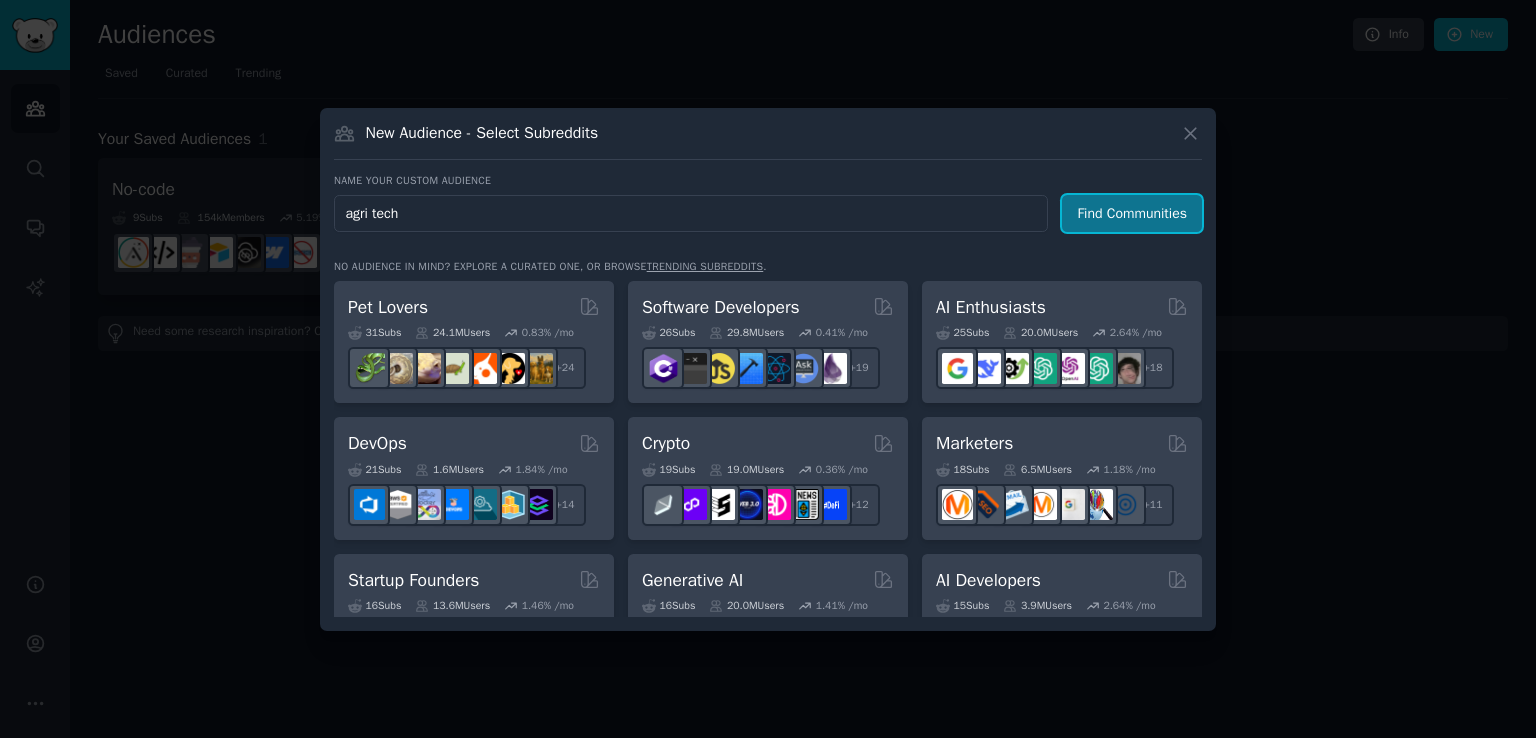 click on "Find Communities" at bounding box center (1132, 213) 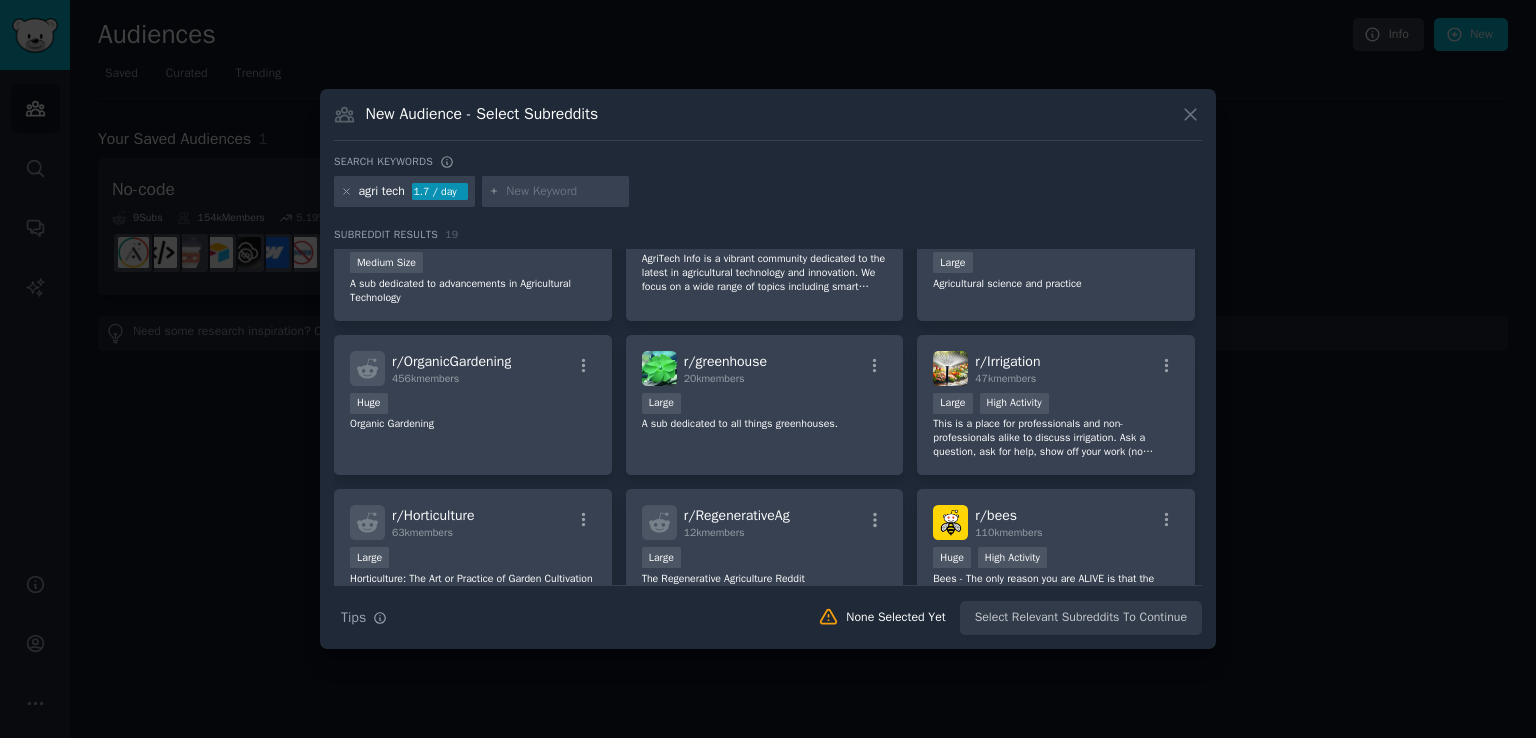 scroll, scrollTop: 0, scrollLeft: 0, axis: both 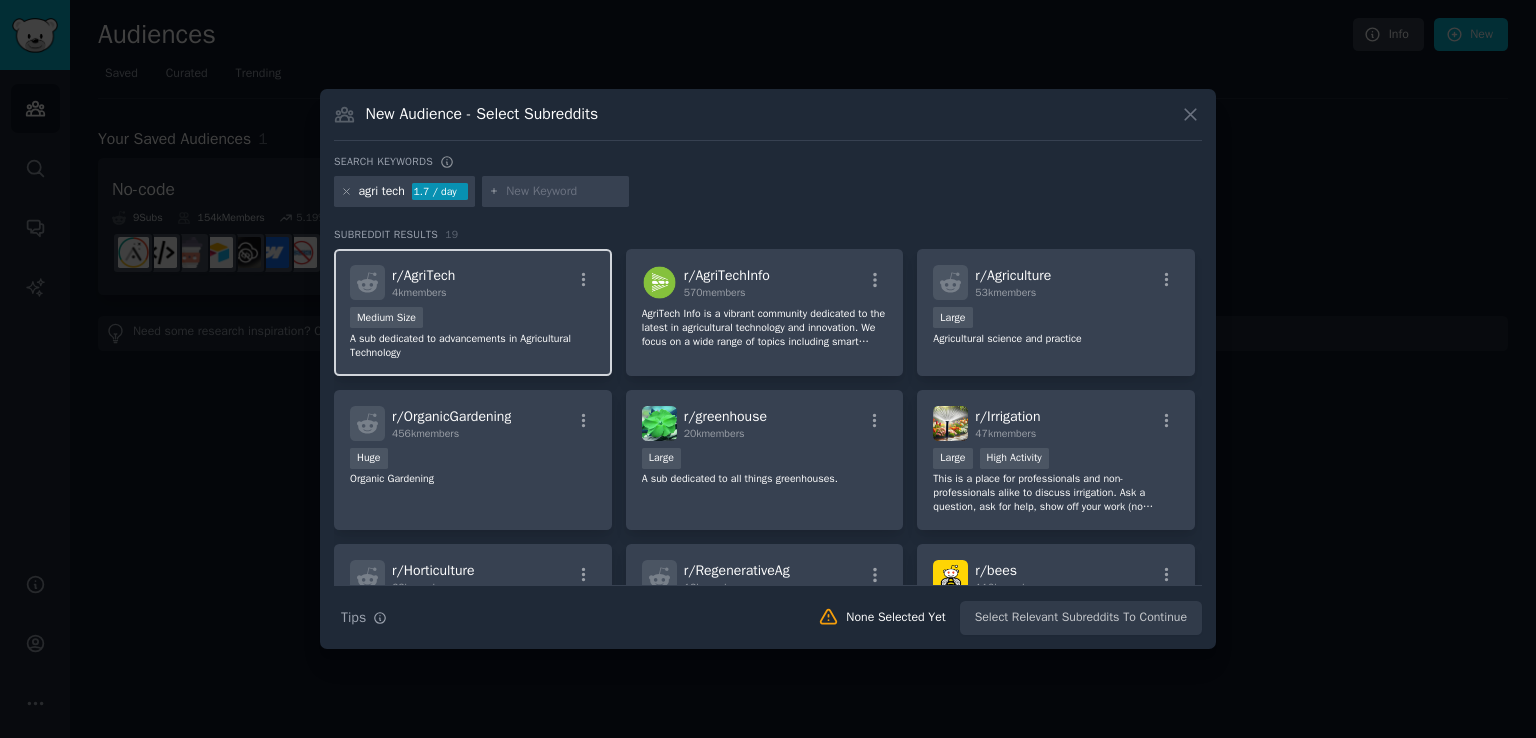 click on "Medium Size" at bounding box center [473, 319] 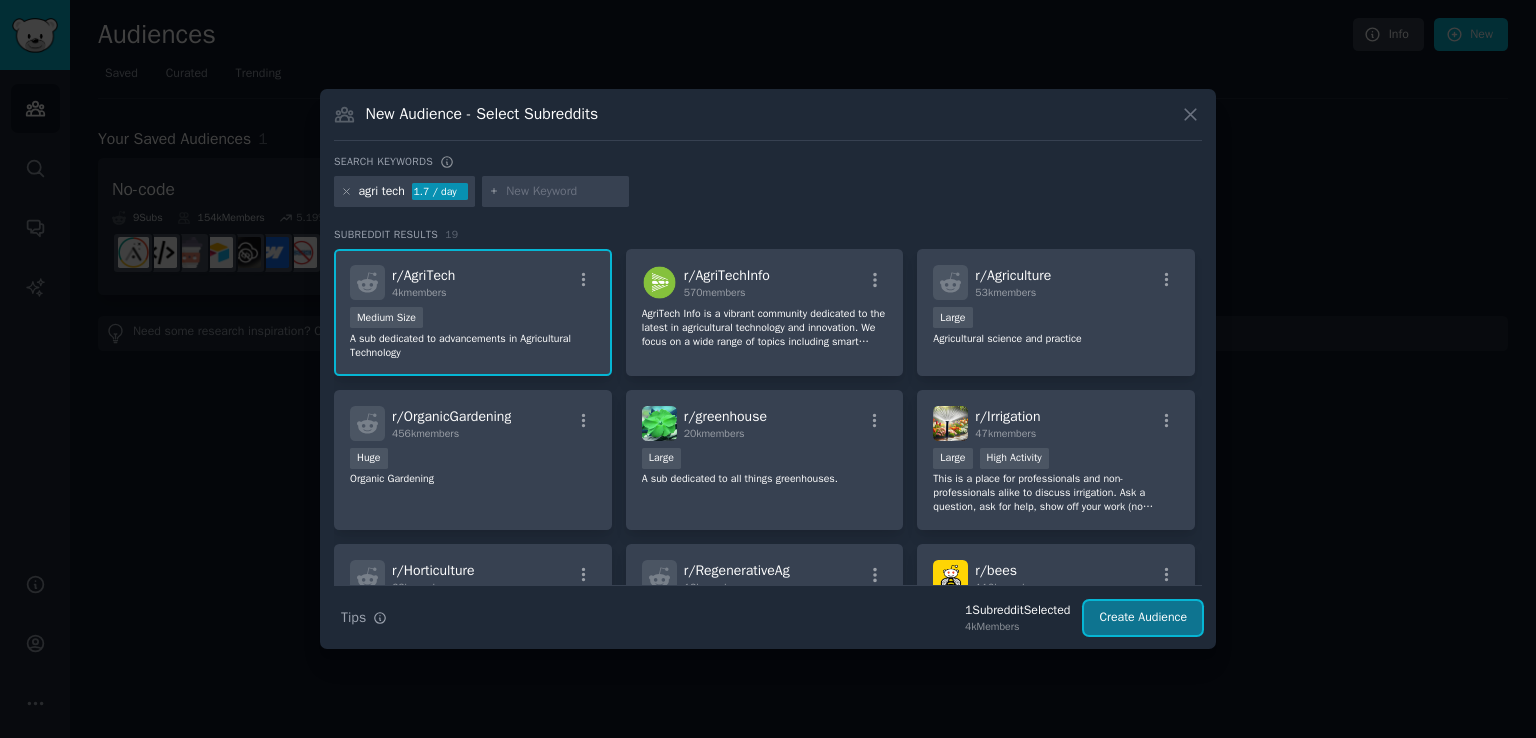 click on "Create Audience" at bounding box center [1143, 618] 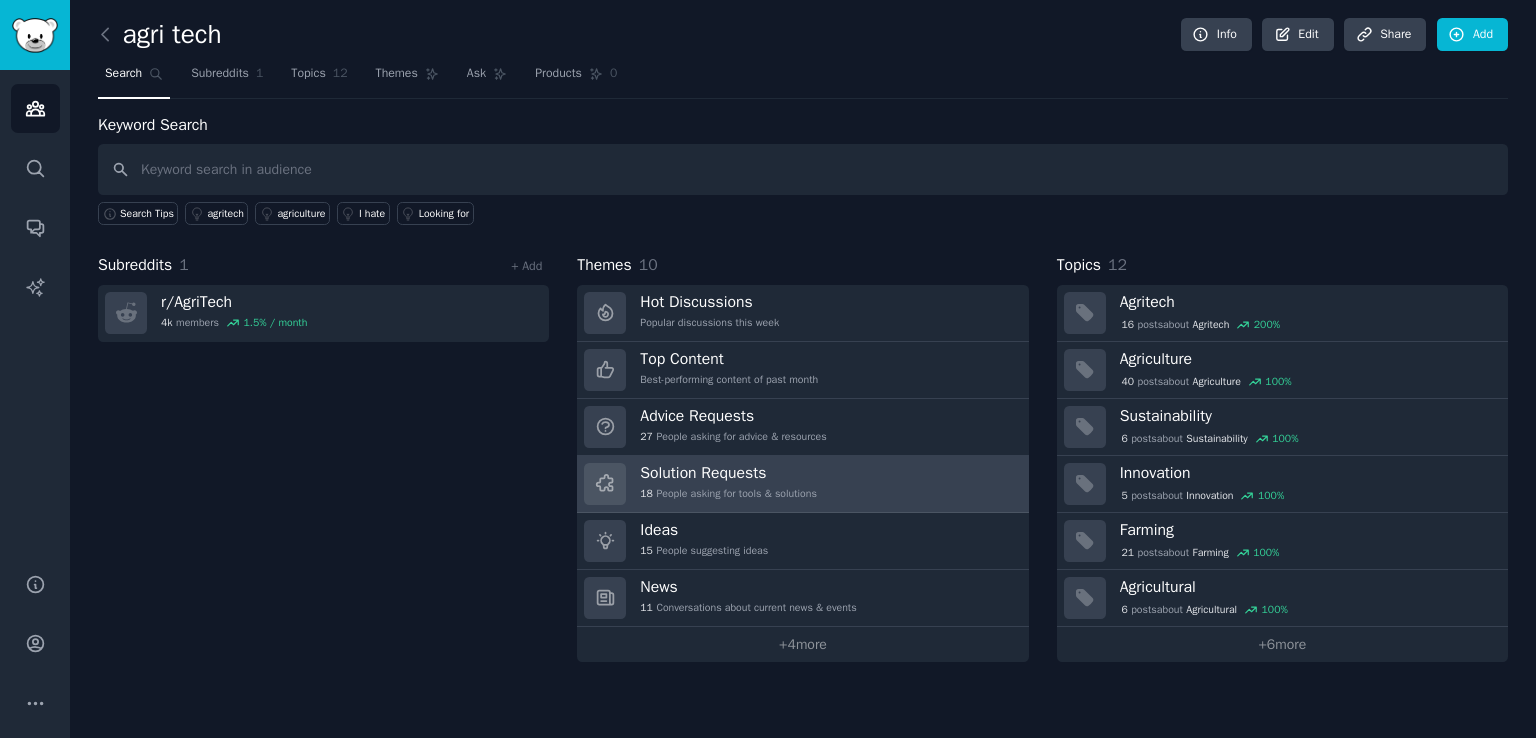 click on "Solution Requests 18 People asking for tools & solutions" at bounding box center [802, 484] 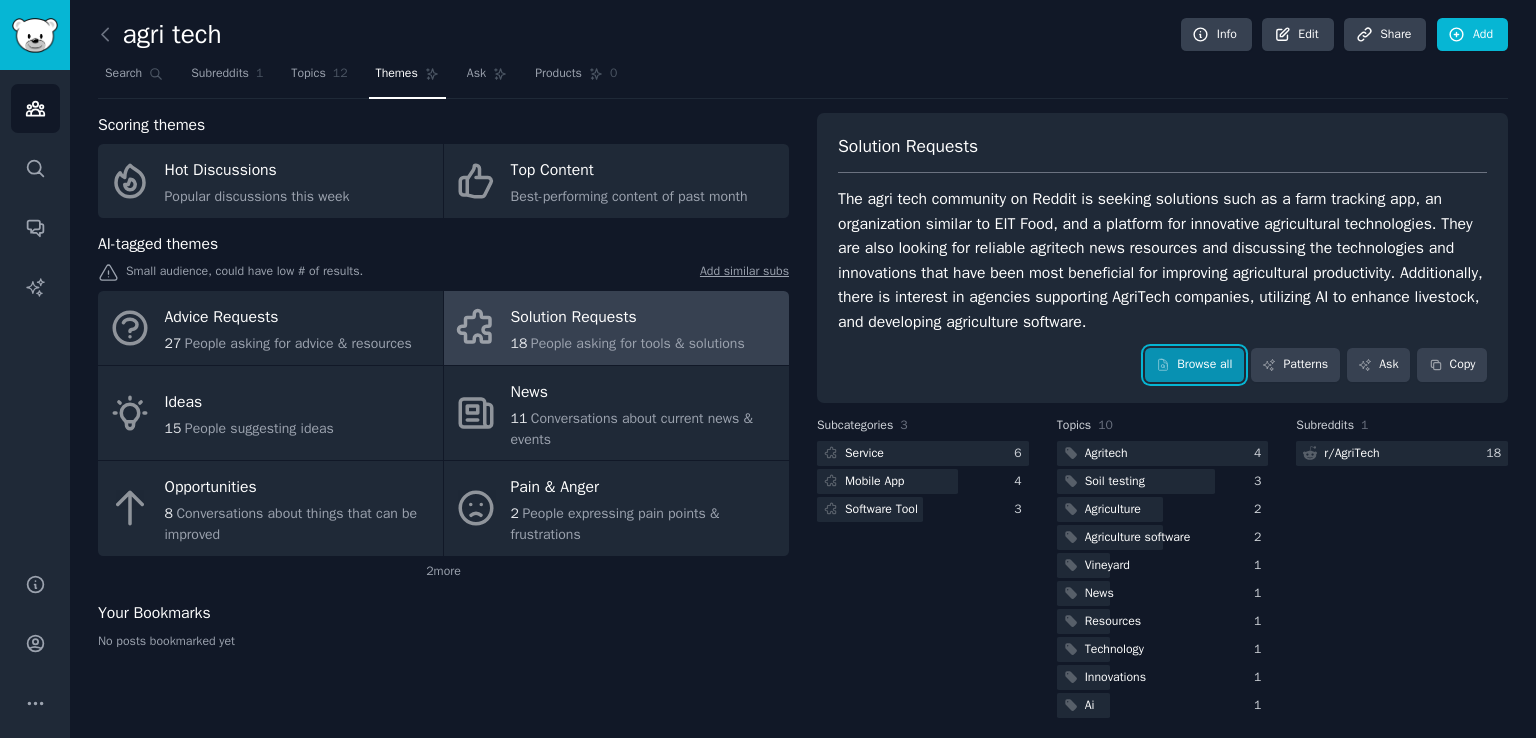 click on "Browse all" at bounding box center (1194, 365) 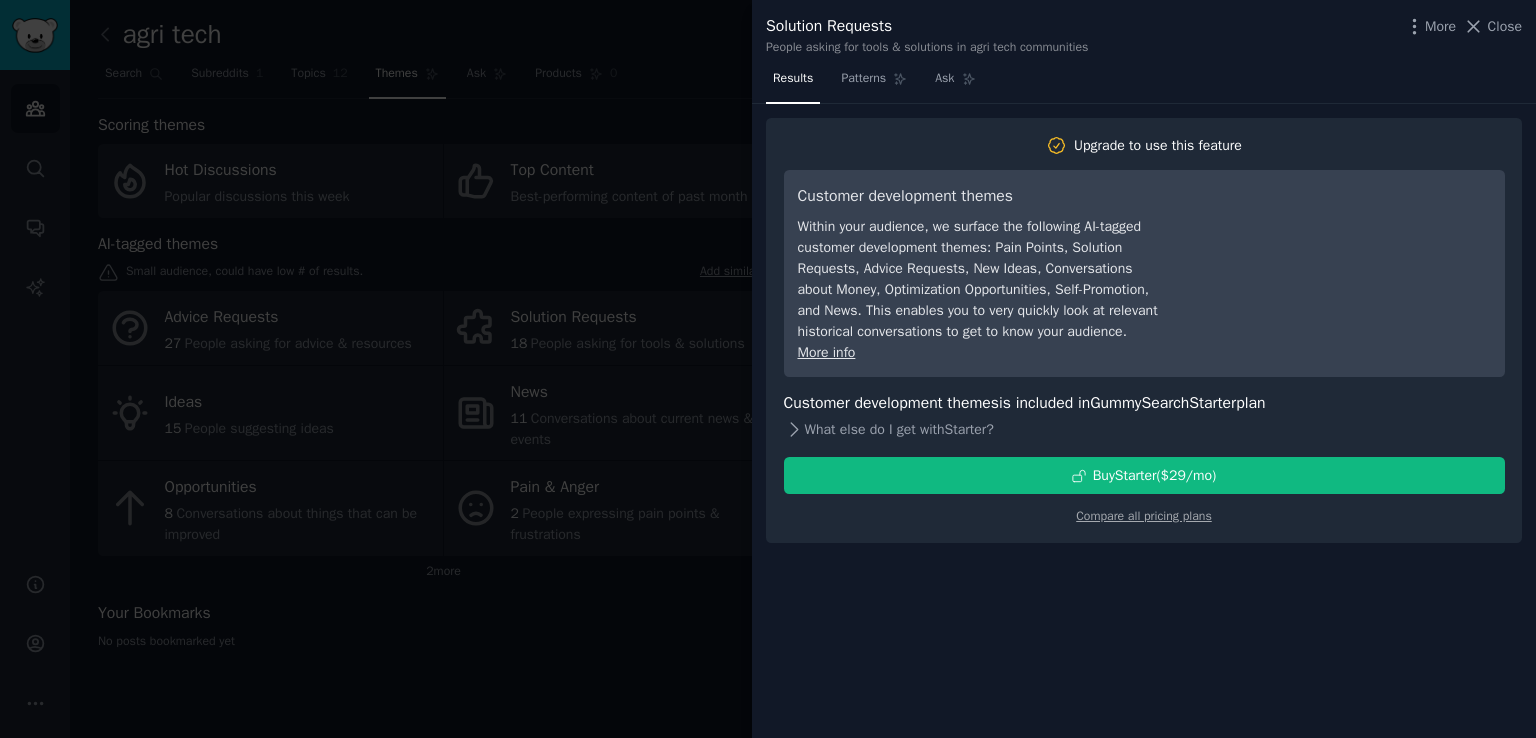 click 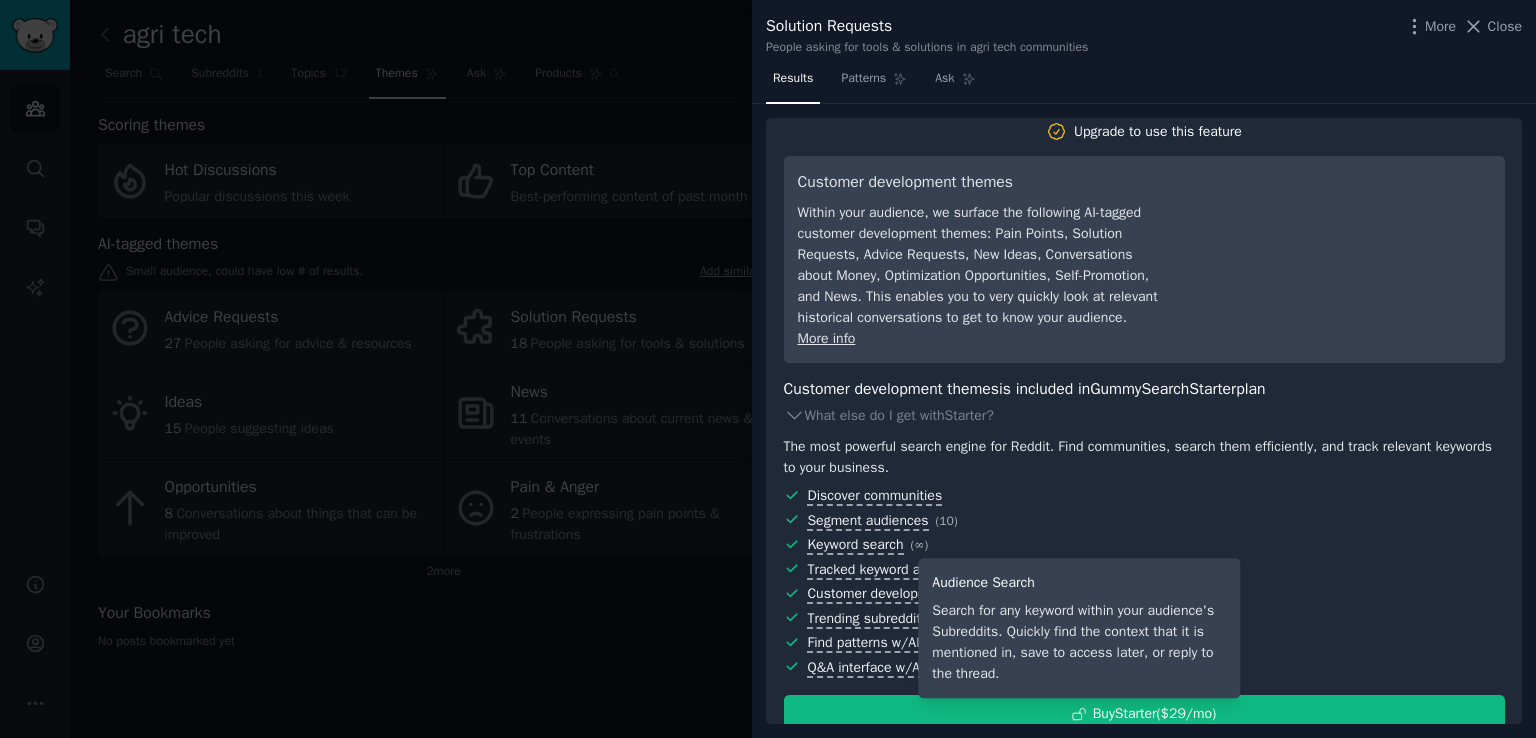 scroll, scrollTop: 16, scrollLeft: 0, axis: vertical 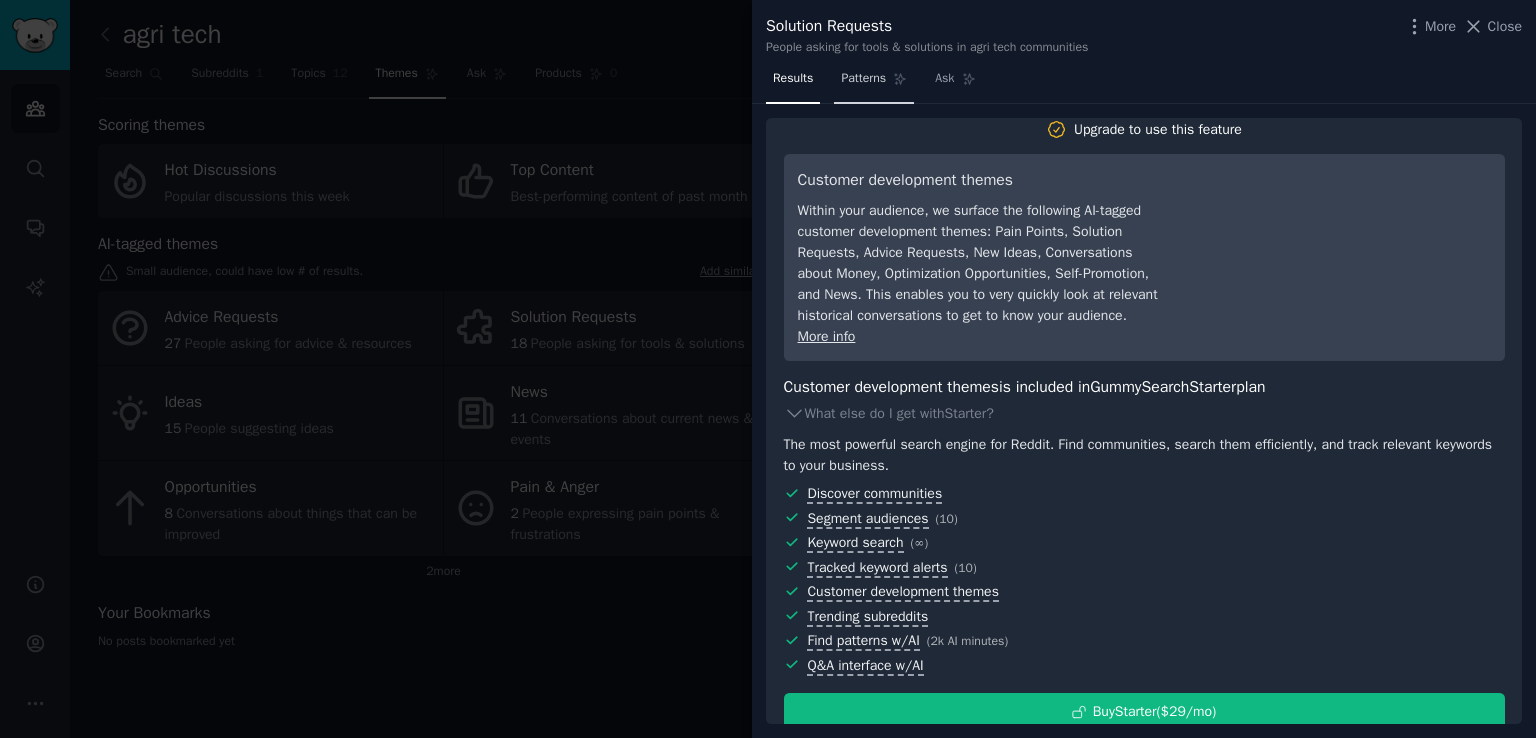 click on "Patterns" at bounding box center [863, 79] 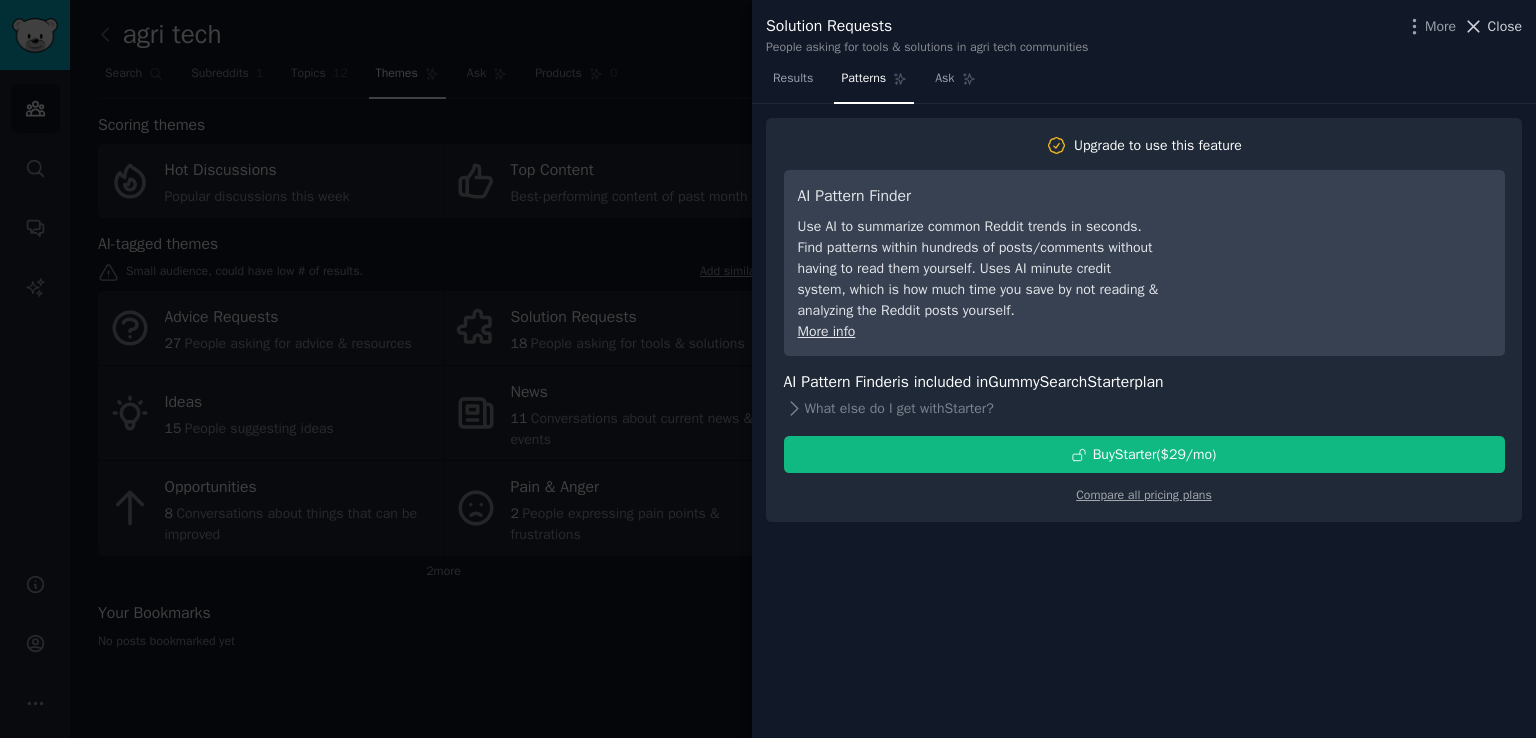 click on "Close" at bounding box center [1505, 26] 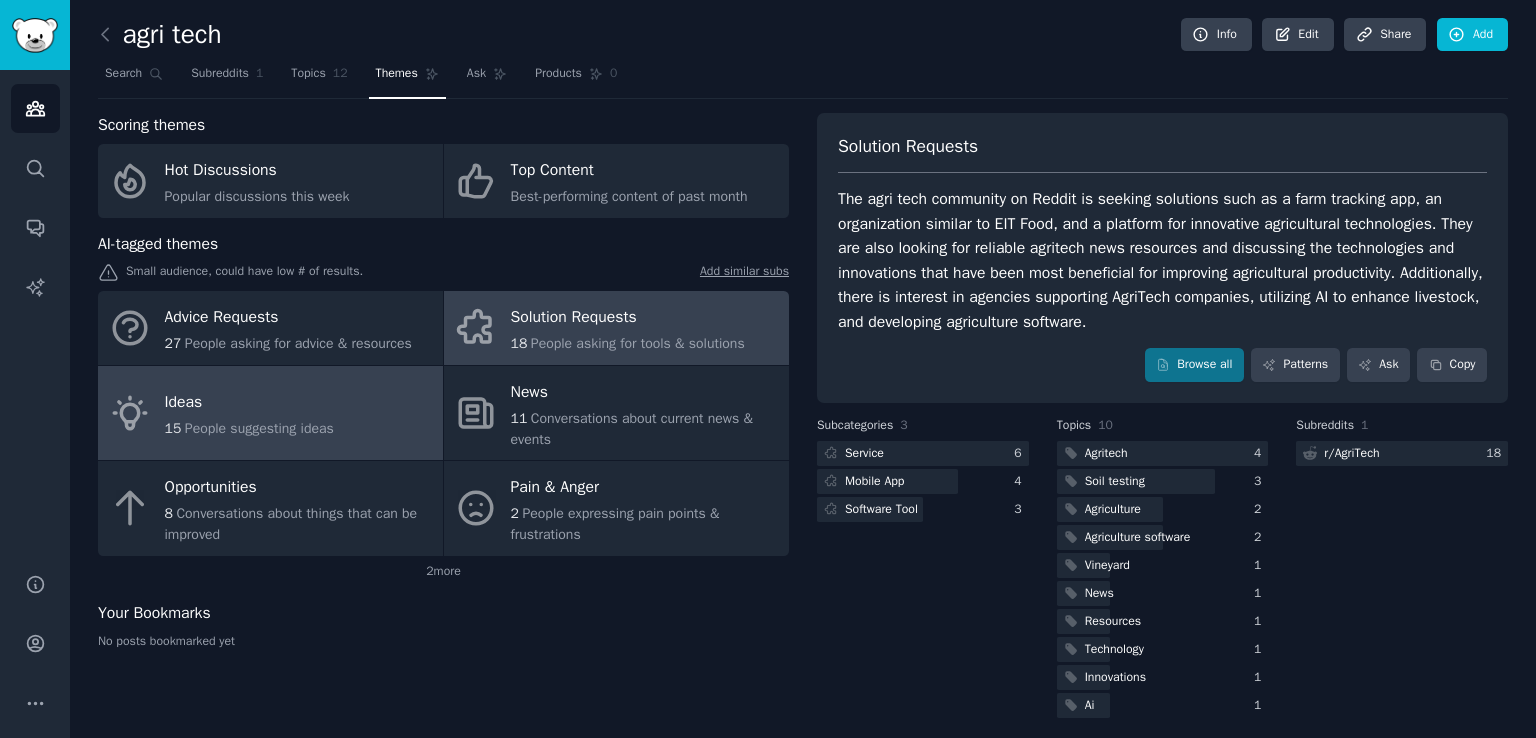 click on "Ideas" at bounding box center [249, 403] 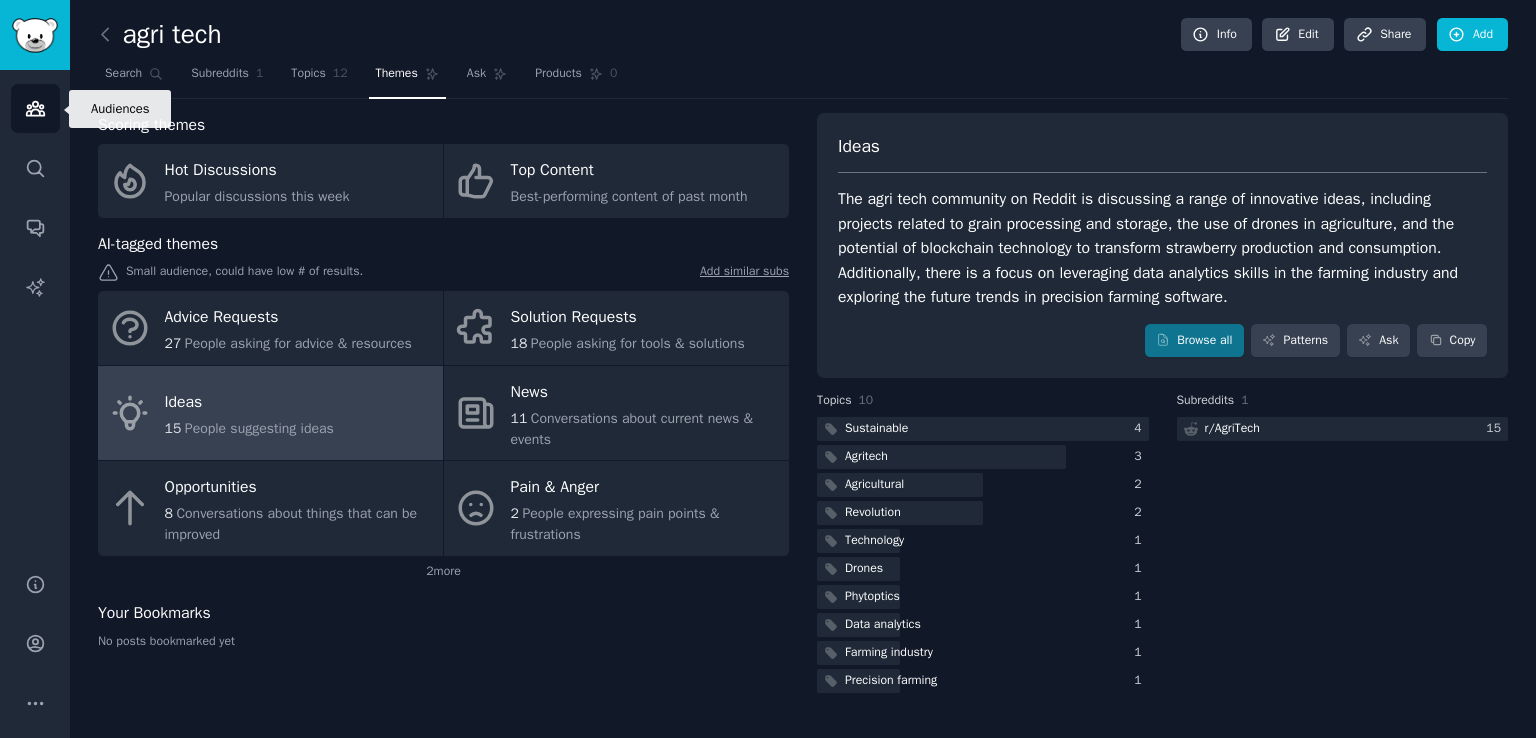 click 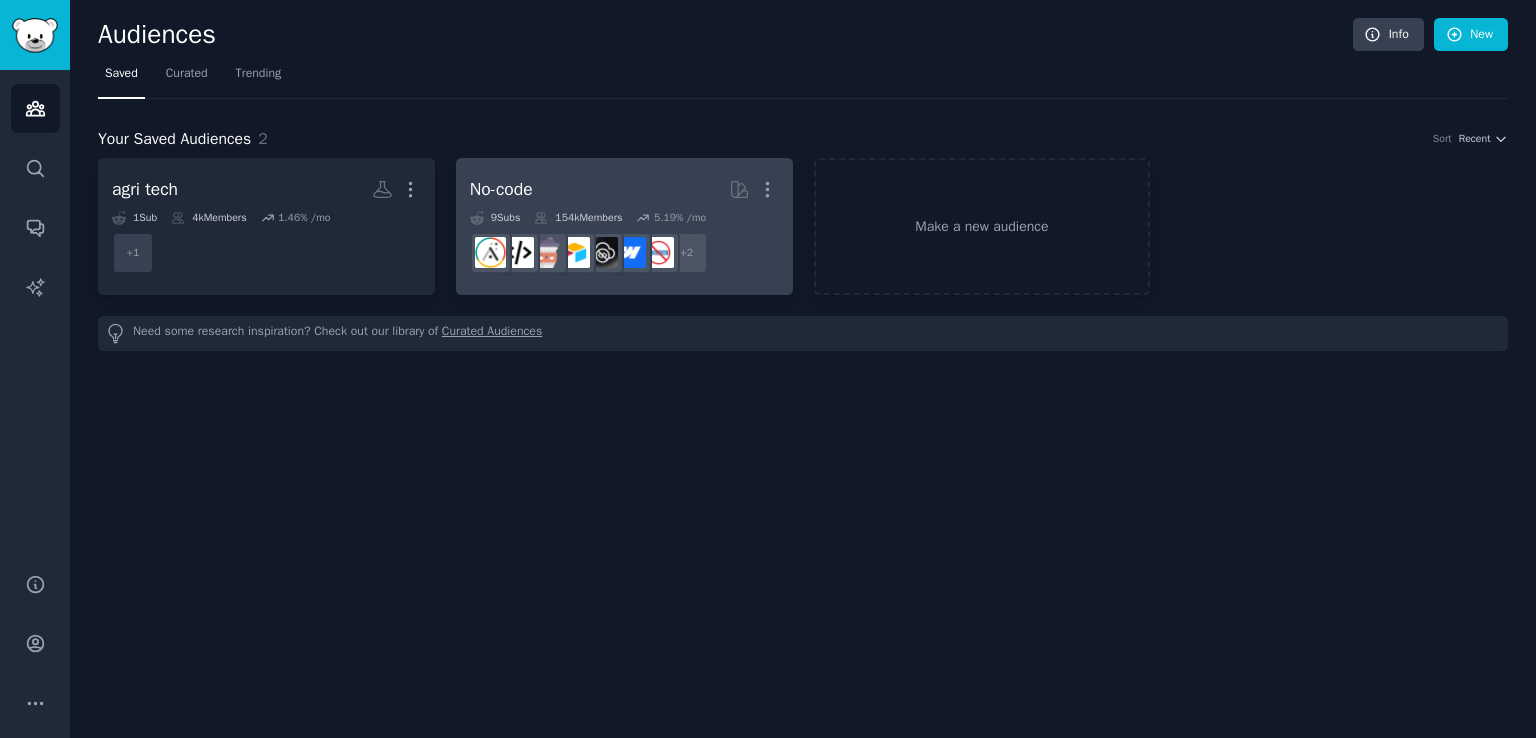 click on "No-code More" at bounding box center (624, 189) 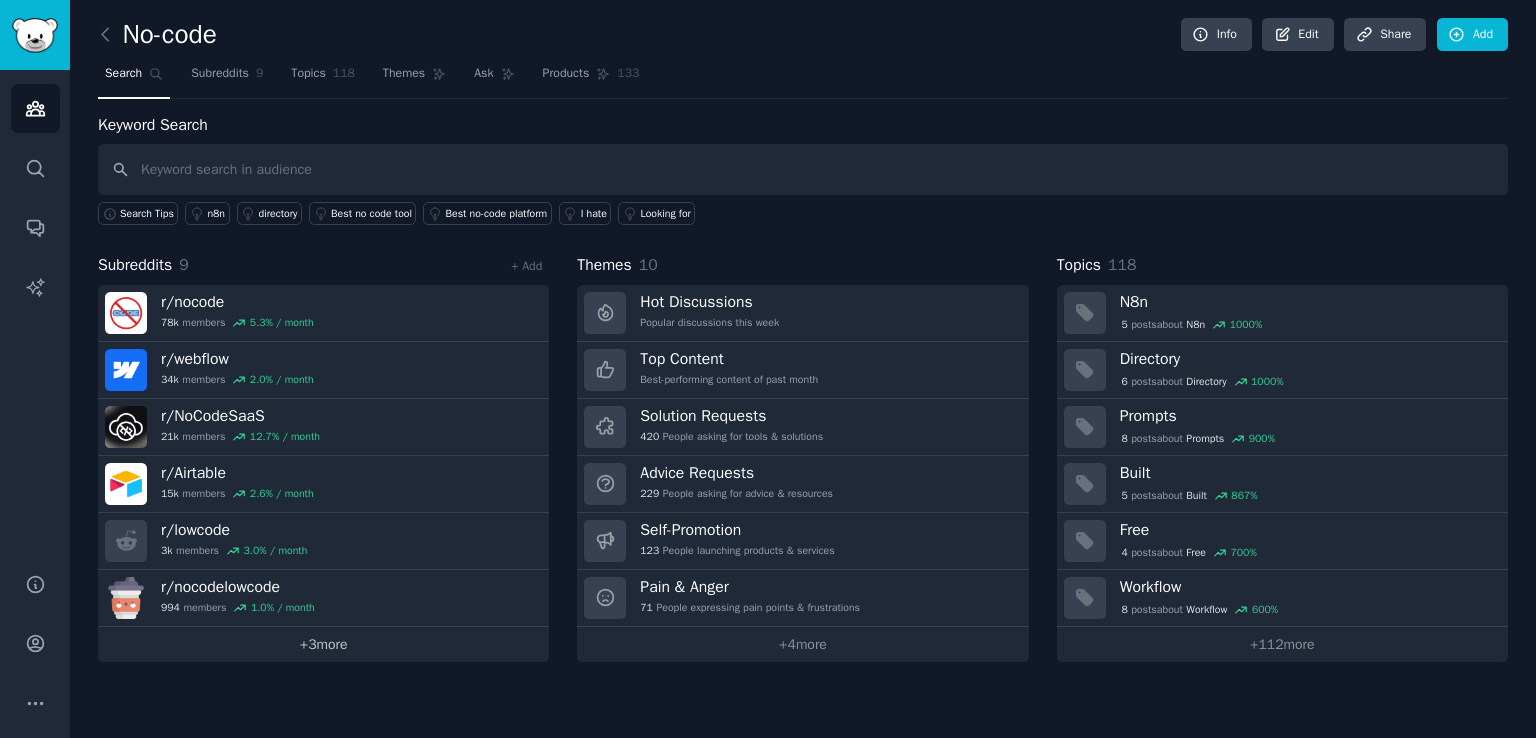 click on "+  3  more" at bounding box center [323, 644] 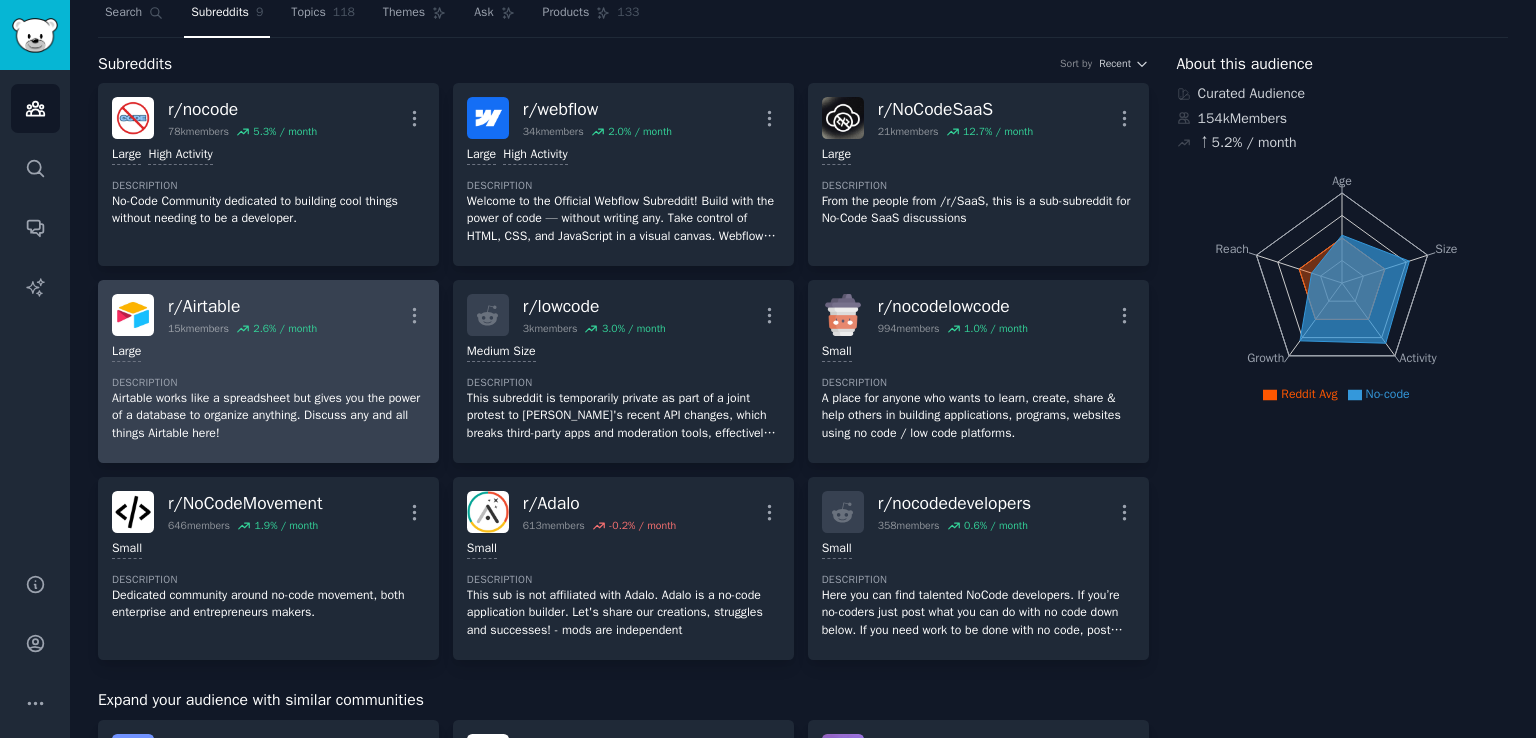 scroll, scrollTop: 0, scrollLeft: 0, axis: both 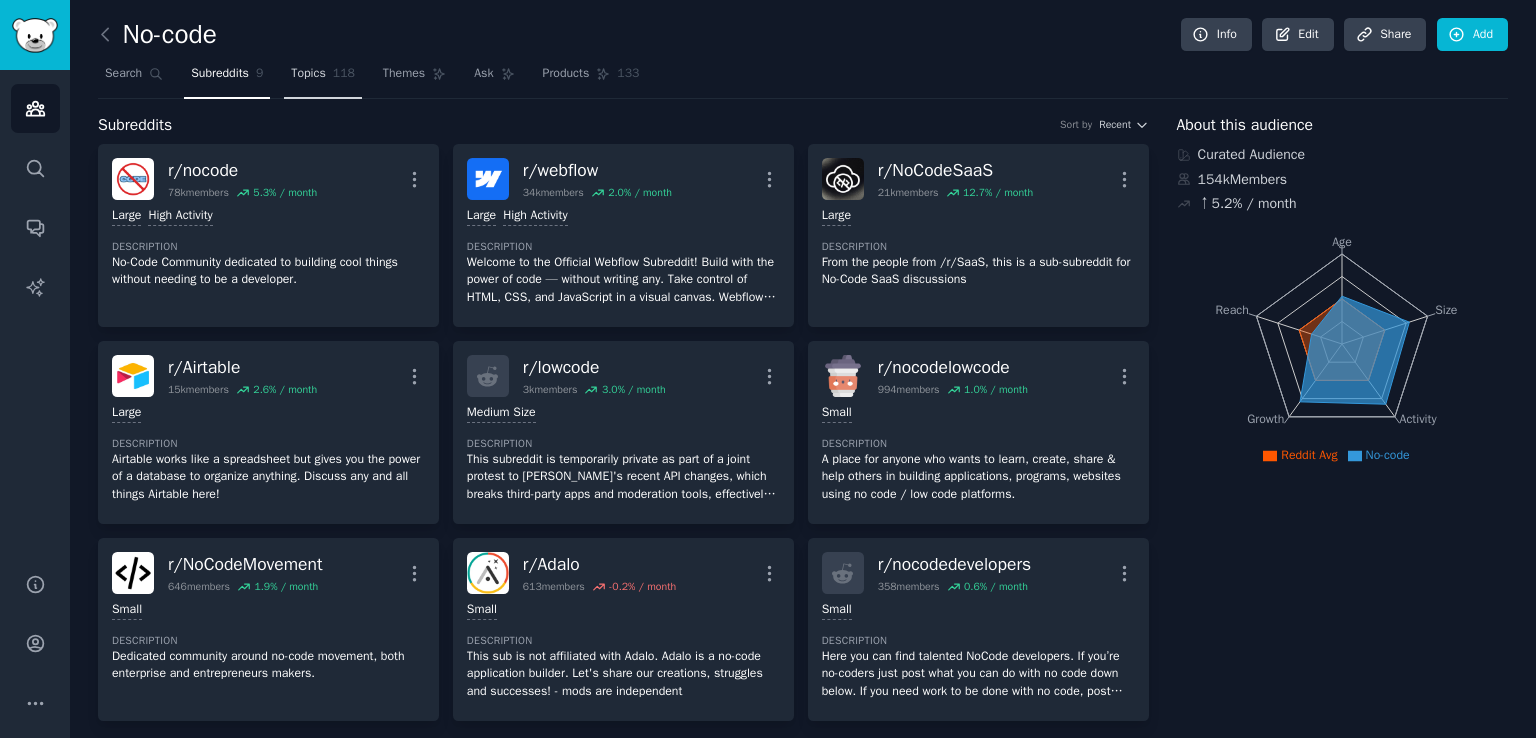 click on "Topics 118" at bounding box center (323, 78) 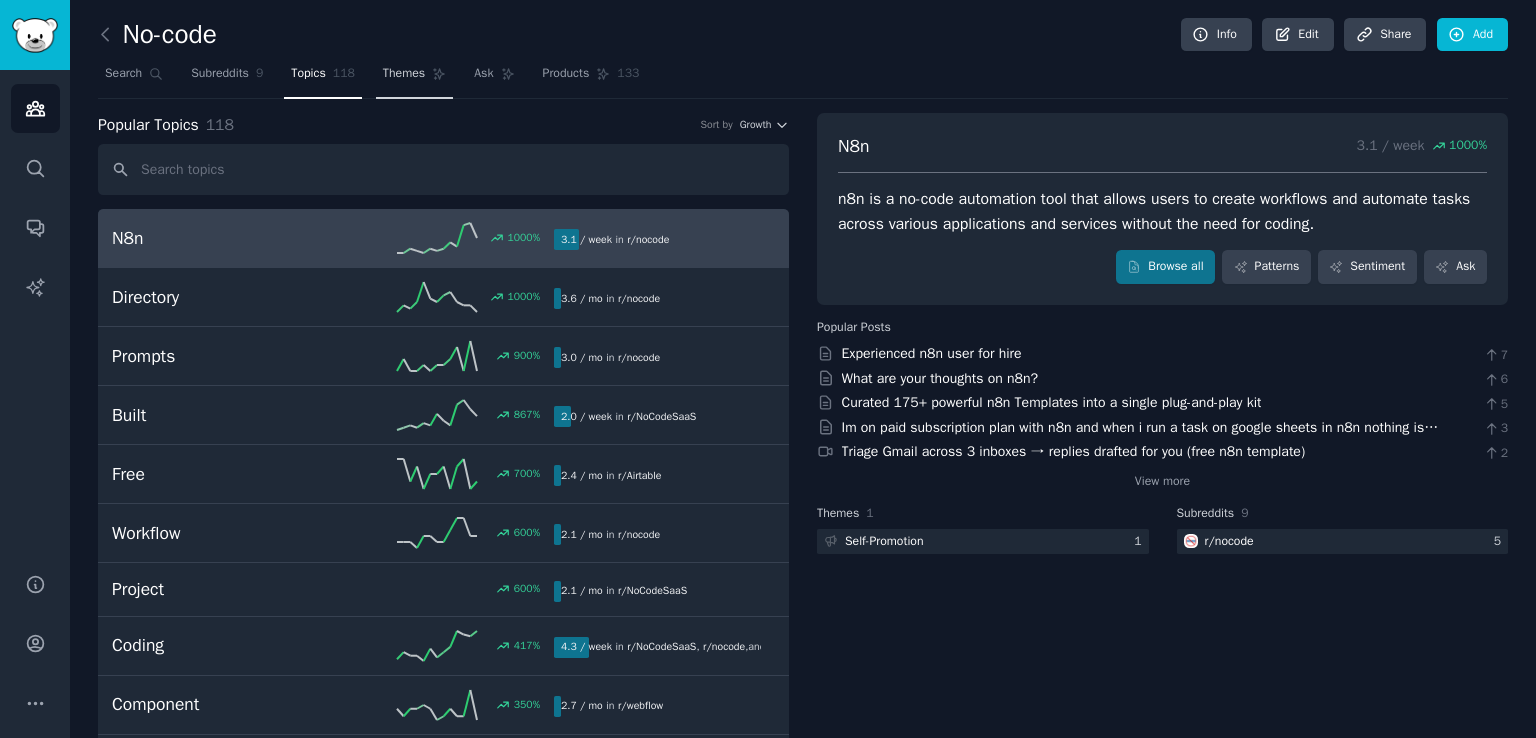 click on "Themes" at bounding box center [404, 74] 